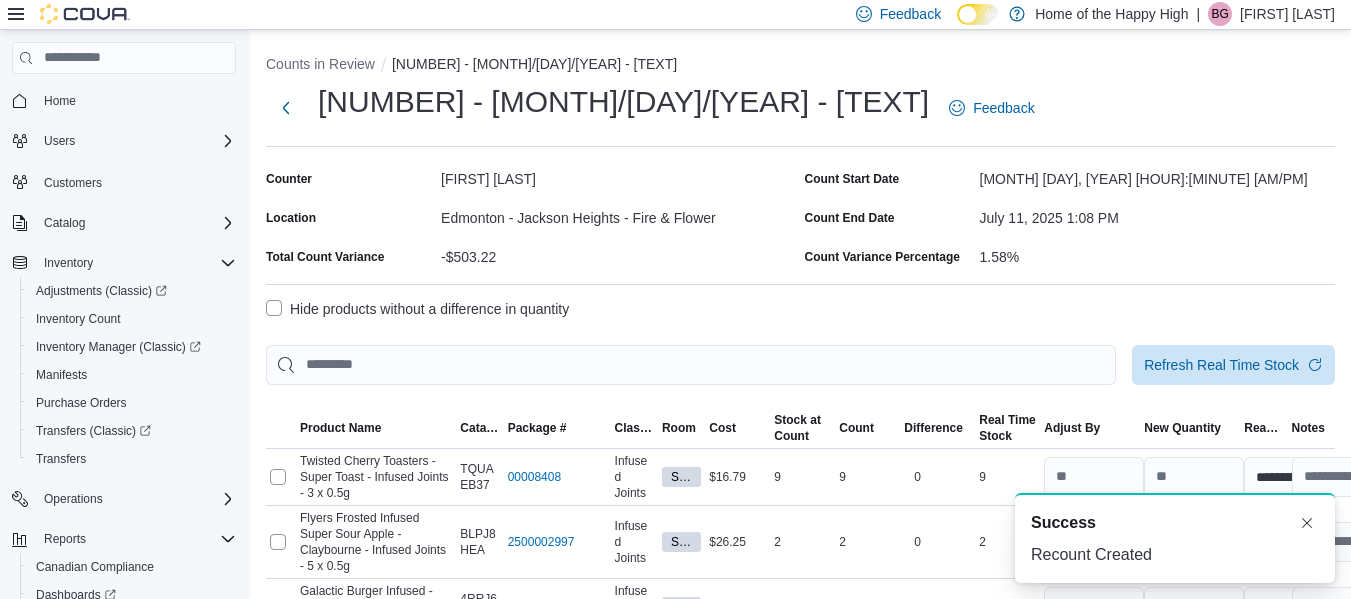 select on "**********" 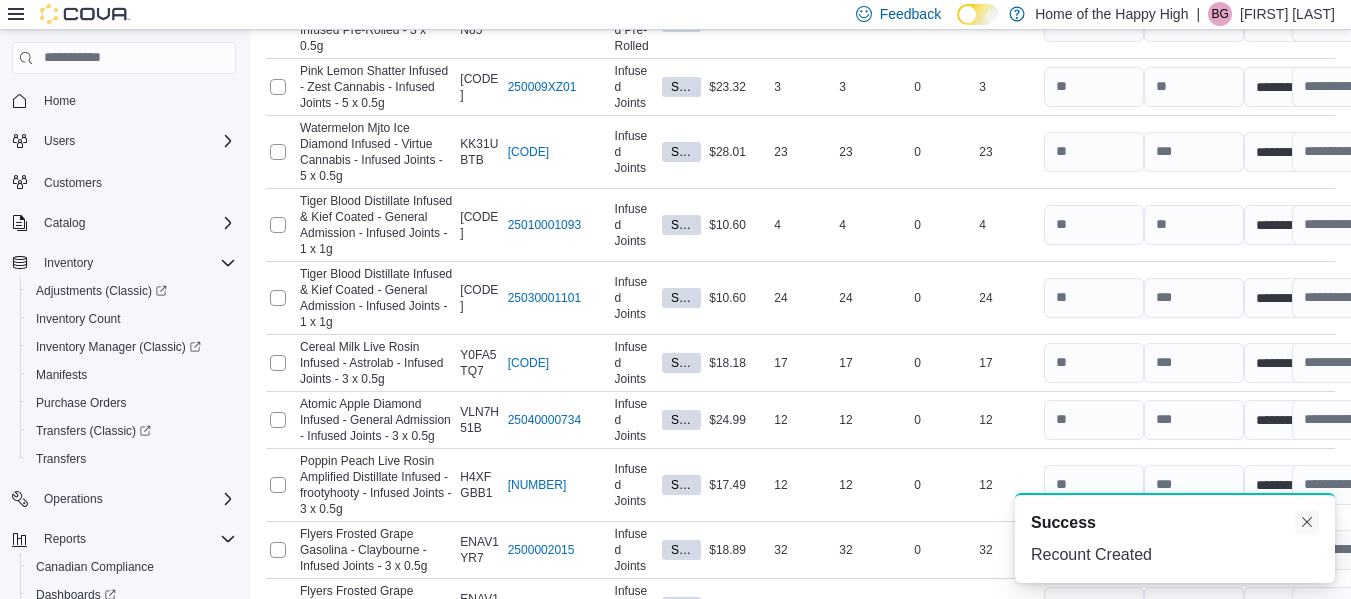 click at bounding box center (1307, 522) 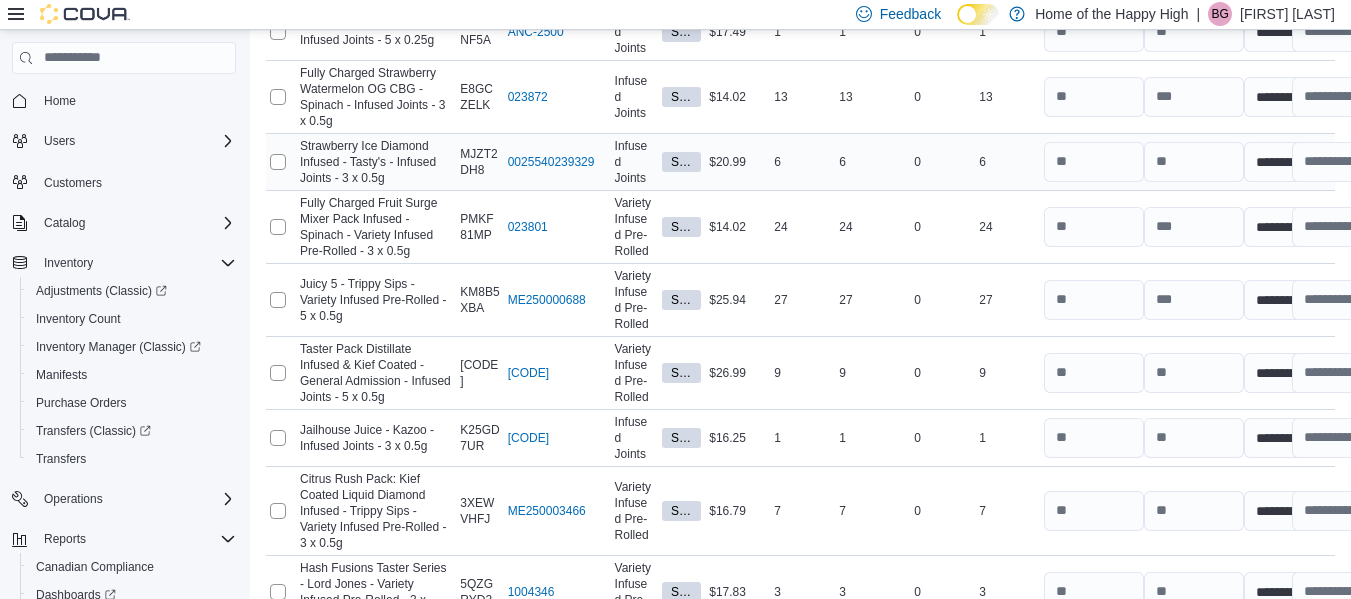 scroll, scrollTop: 4097, scrollLeft: 0, axis: vertical 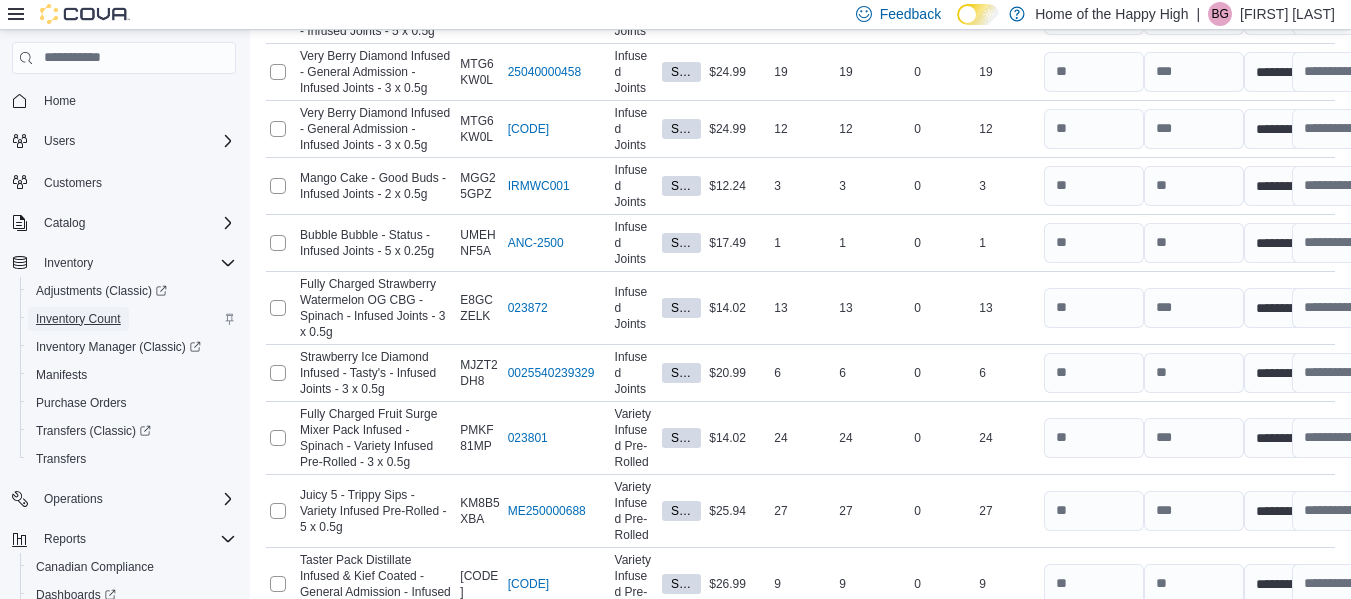 click on "Inventory Count" at bounding box center (78, 319) 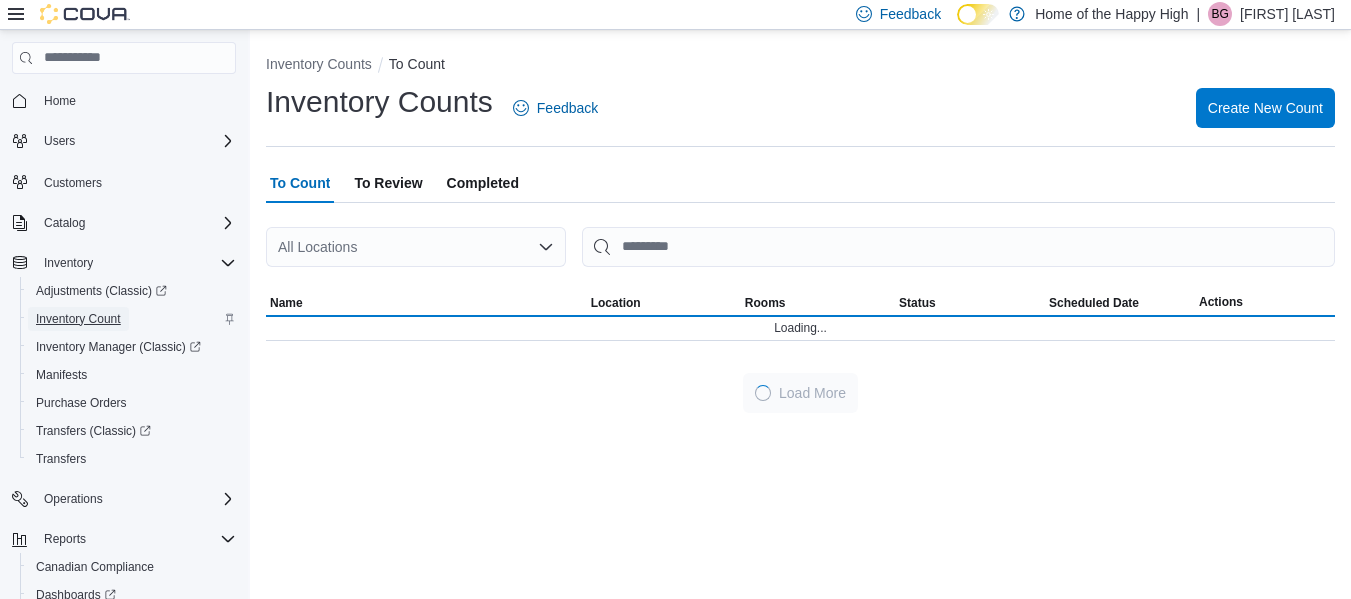 scroll, scrollTop: 0, scrollLeft: 0, axis: both 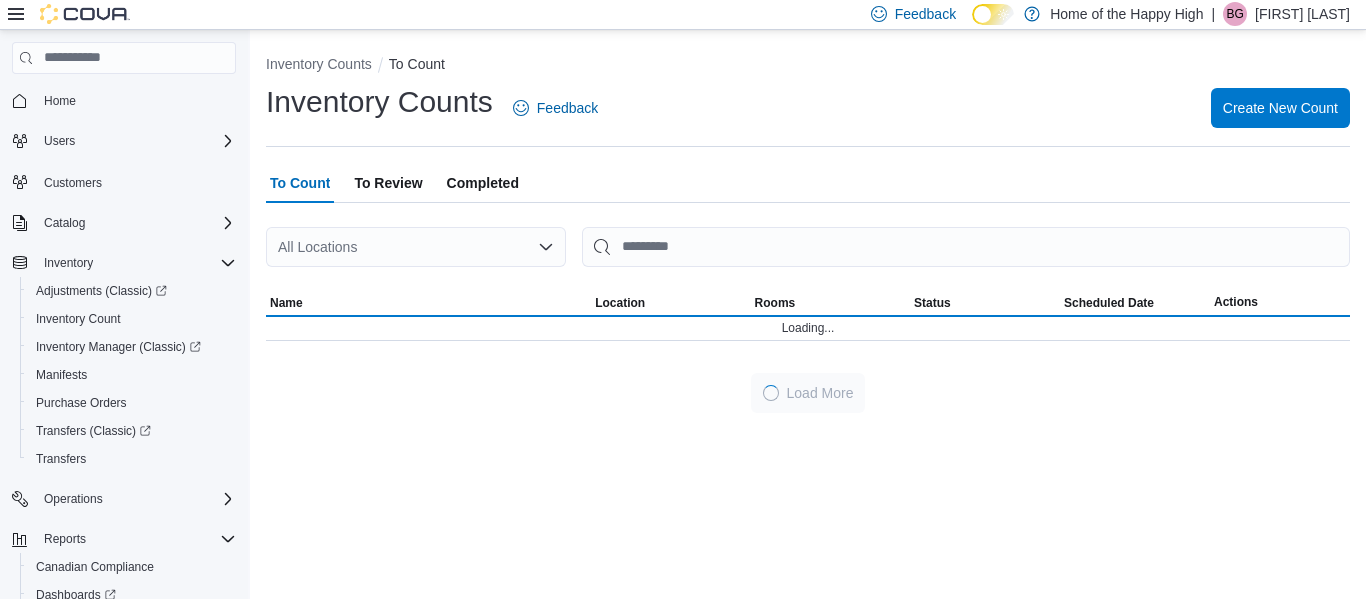 click on "To Review" at bounding box center [388, 183] 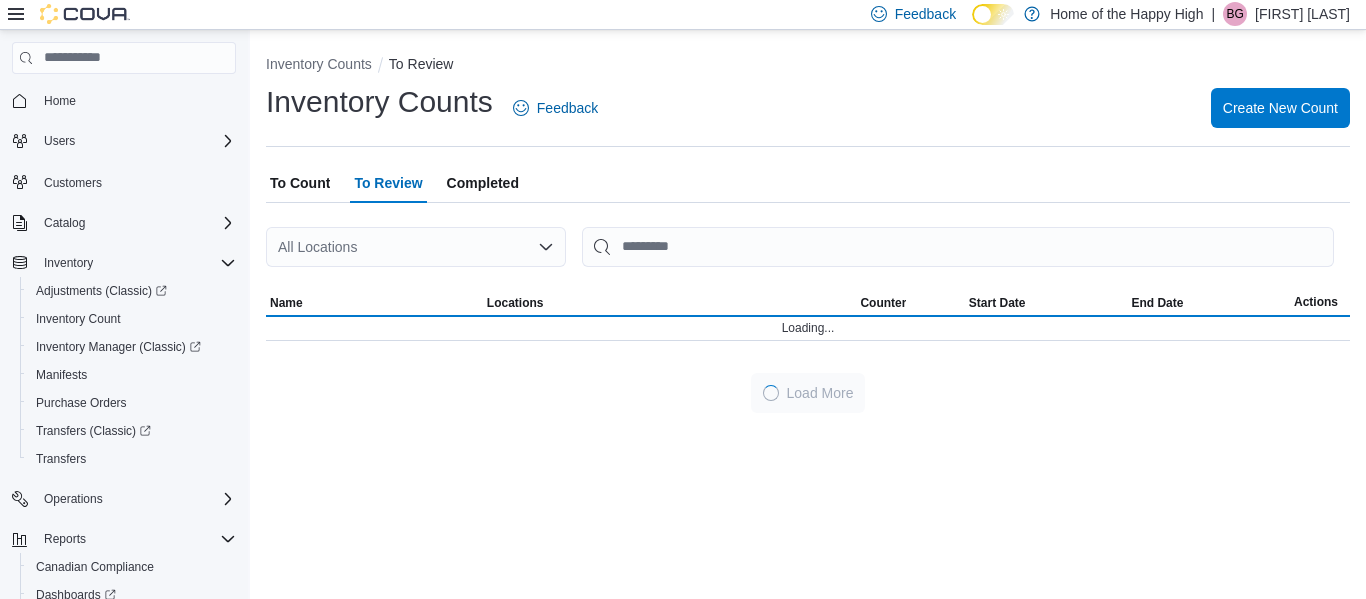 click on "All Locations" at bounding box center (416, 247) 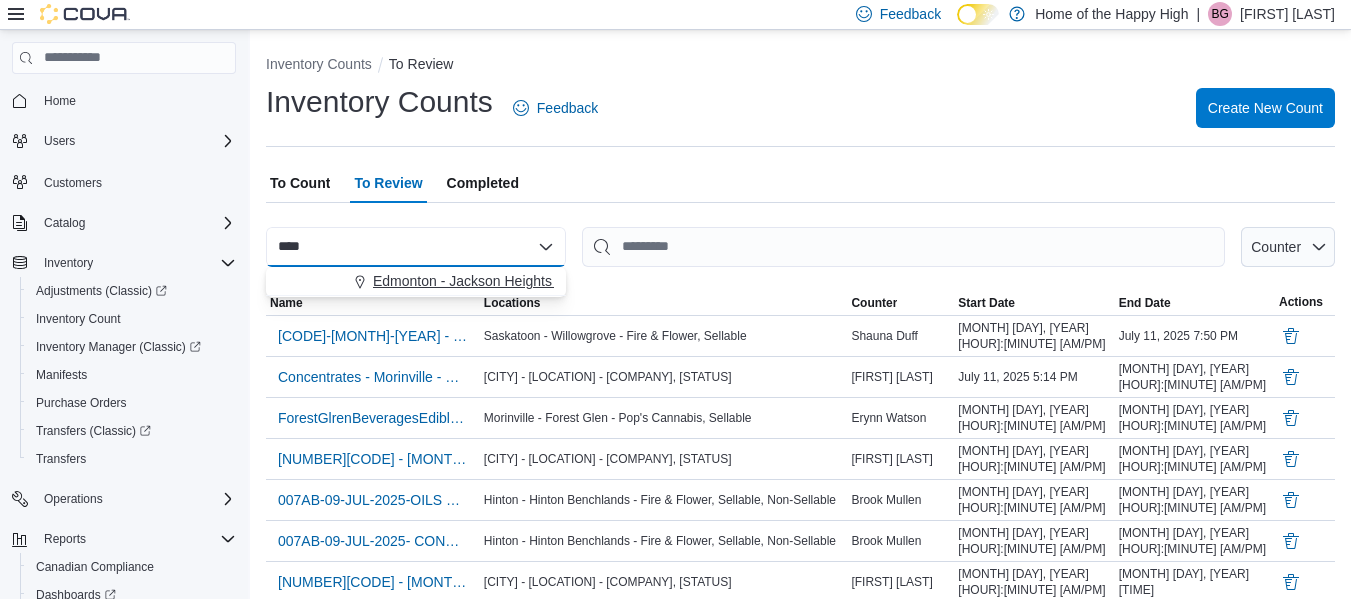 type on "****" 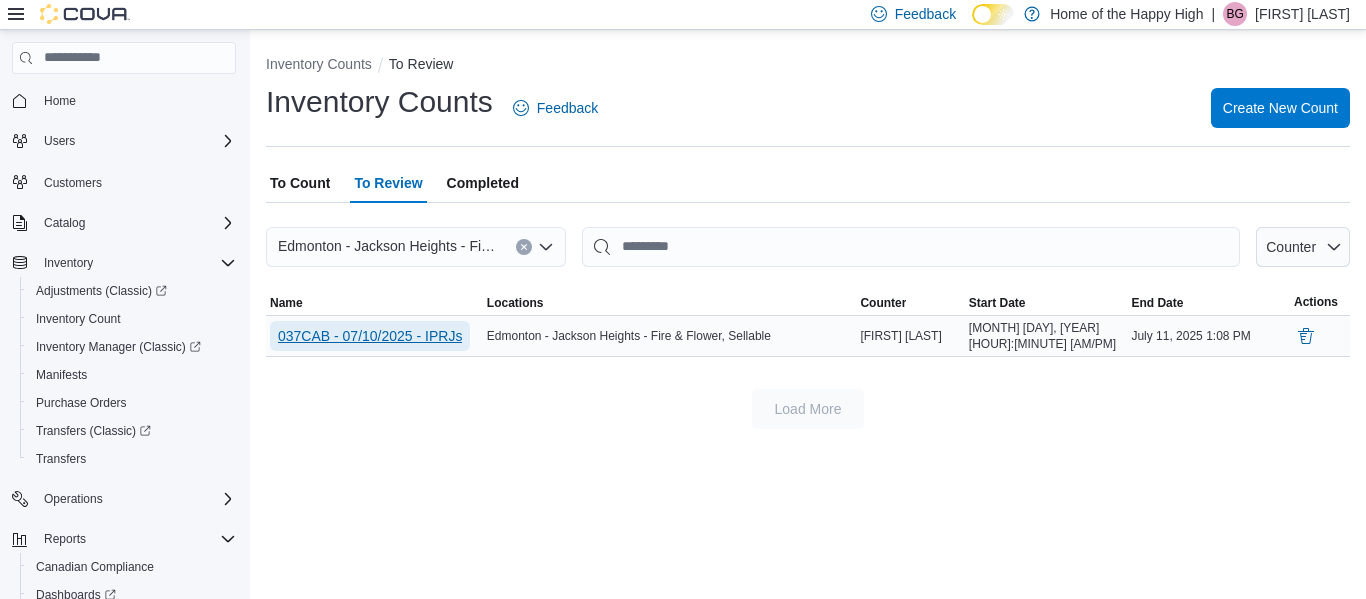 click on "037CAB - 07/10/2025 - IPRJs" at bounding box center [370, 336] 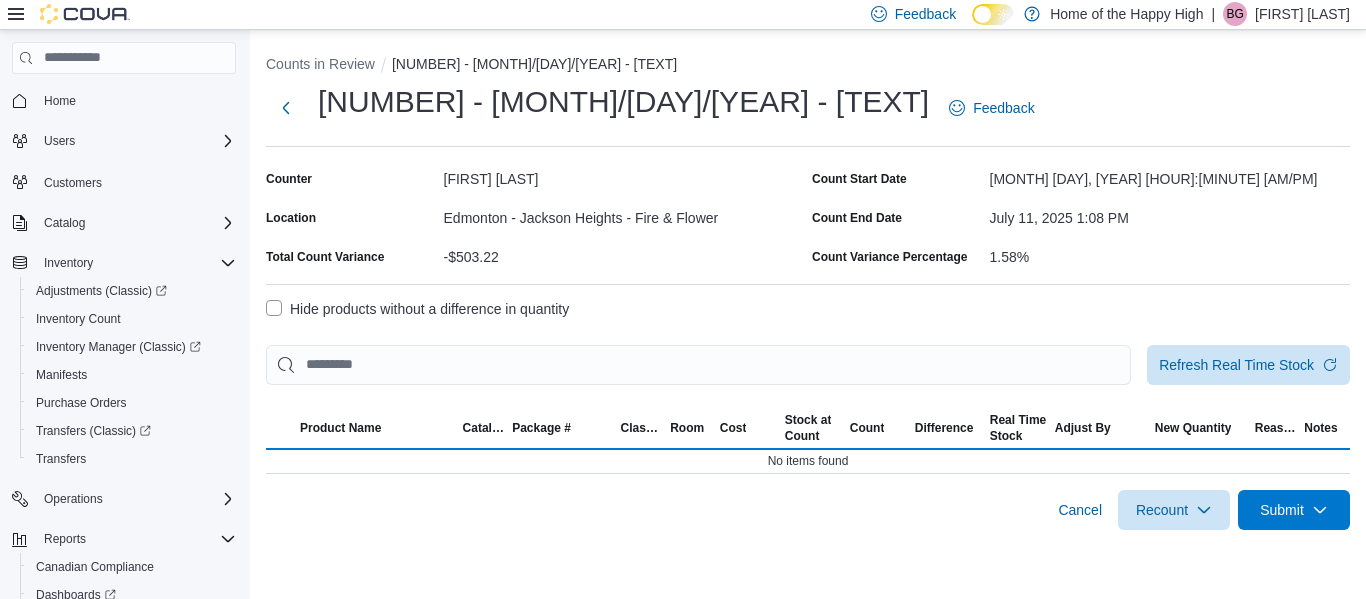select on "**********" 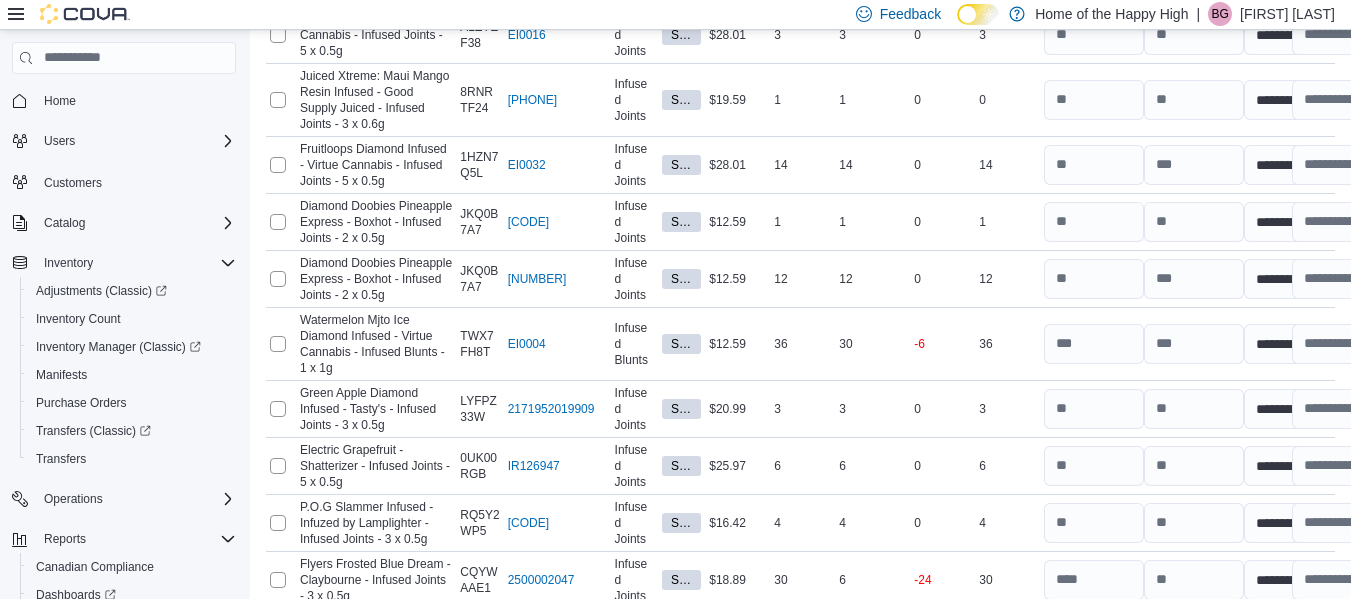 scroll, scrollTop: 5869, scrollLeft: 0, axis: vertical 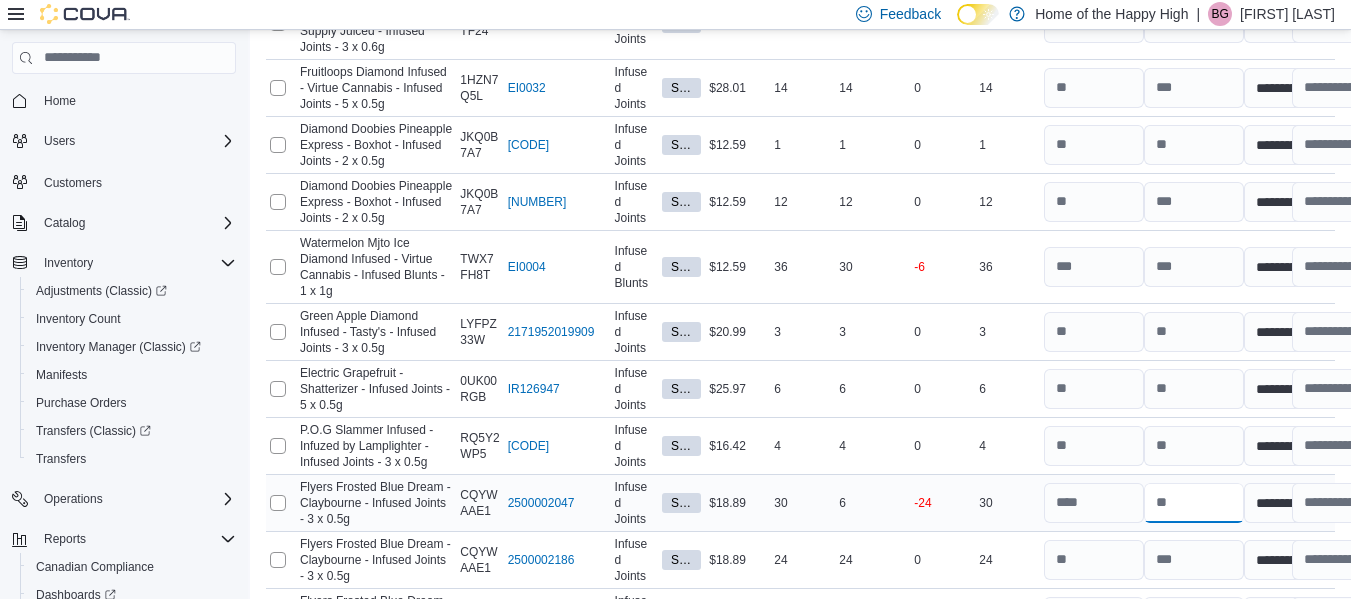 click at bounding box center [1194, 503] 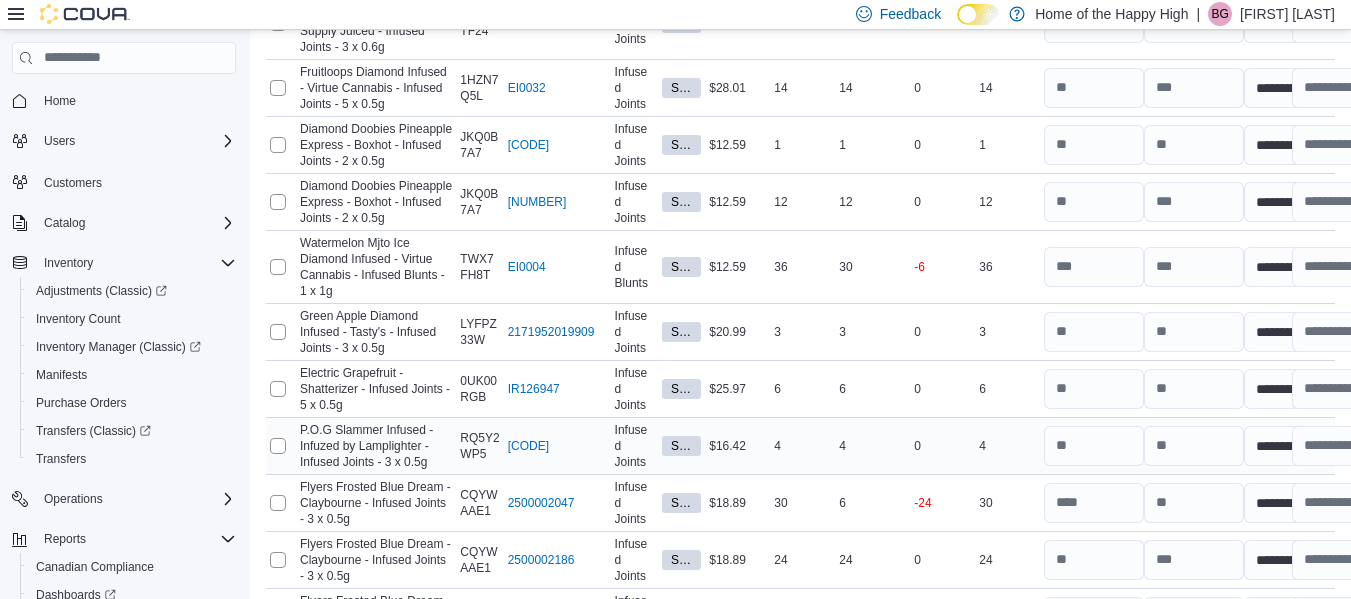 click on "4" at bounding box center [1007, 446] 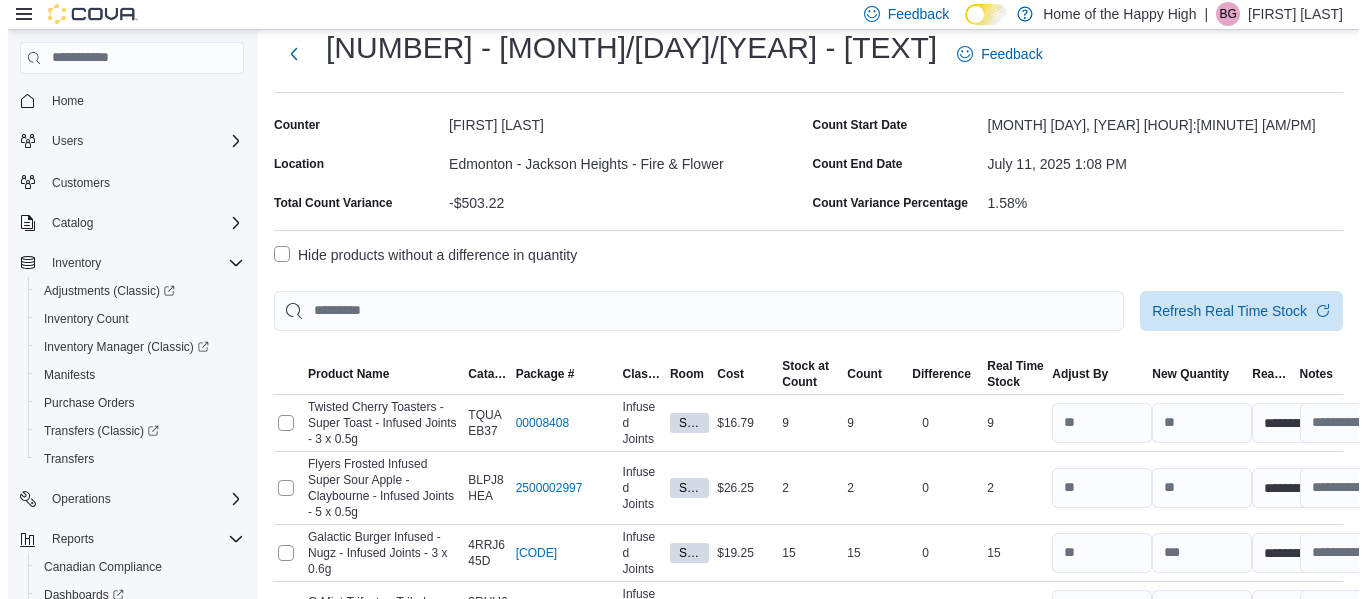 scroll, scrollTop: 0, scrollLeft: 0, axis: both 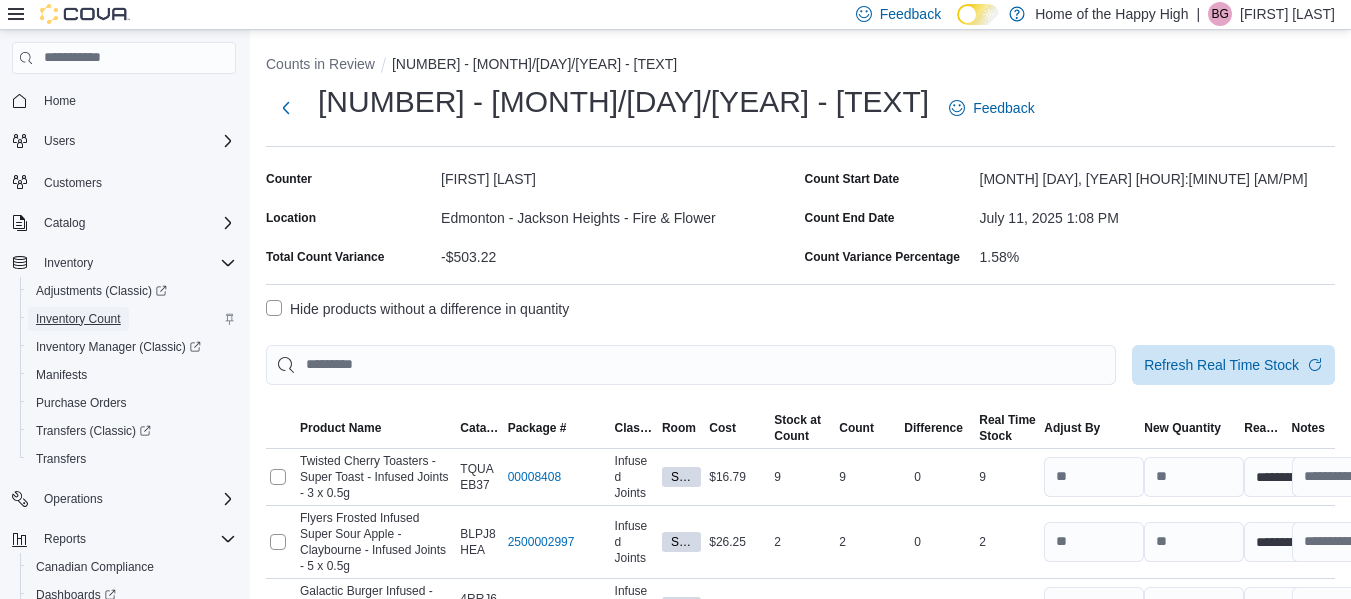 click on "Inventory Count" at bounding box center [78, 319] 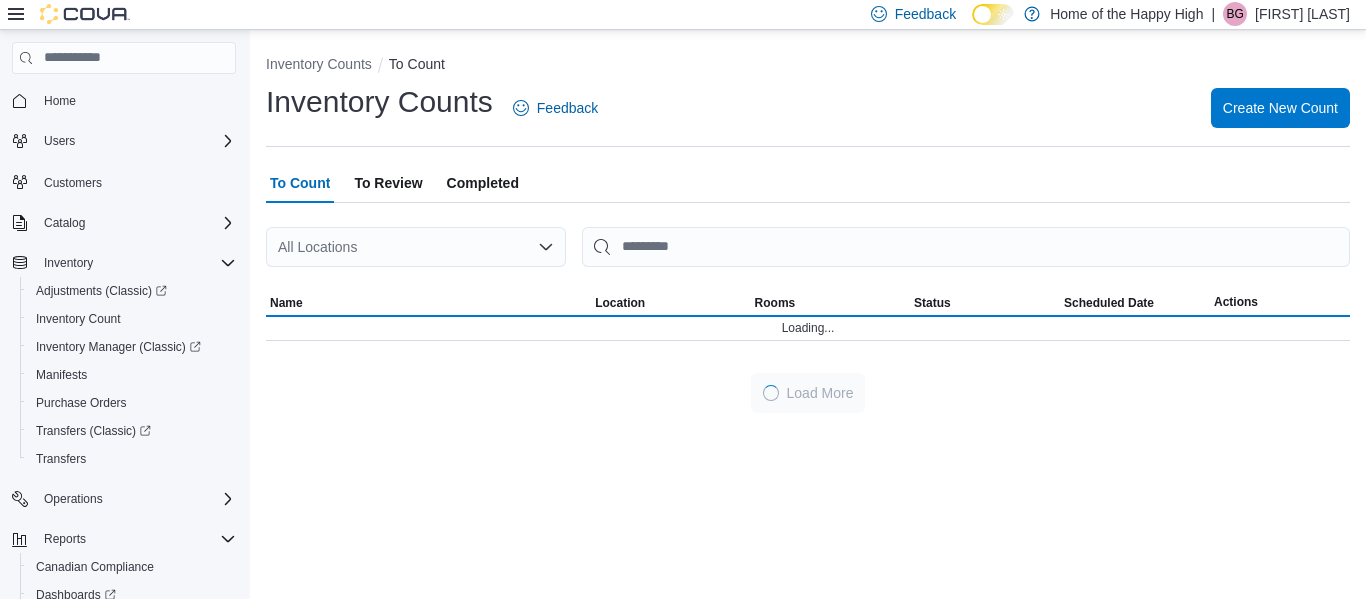 click on "All Locations" at bounding box center (416, 247) 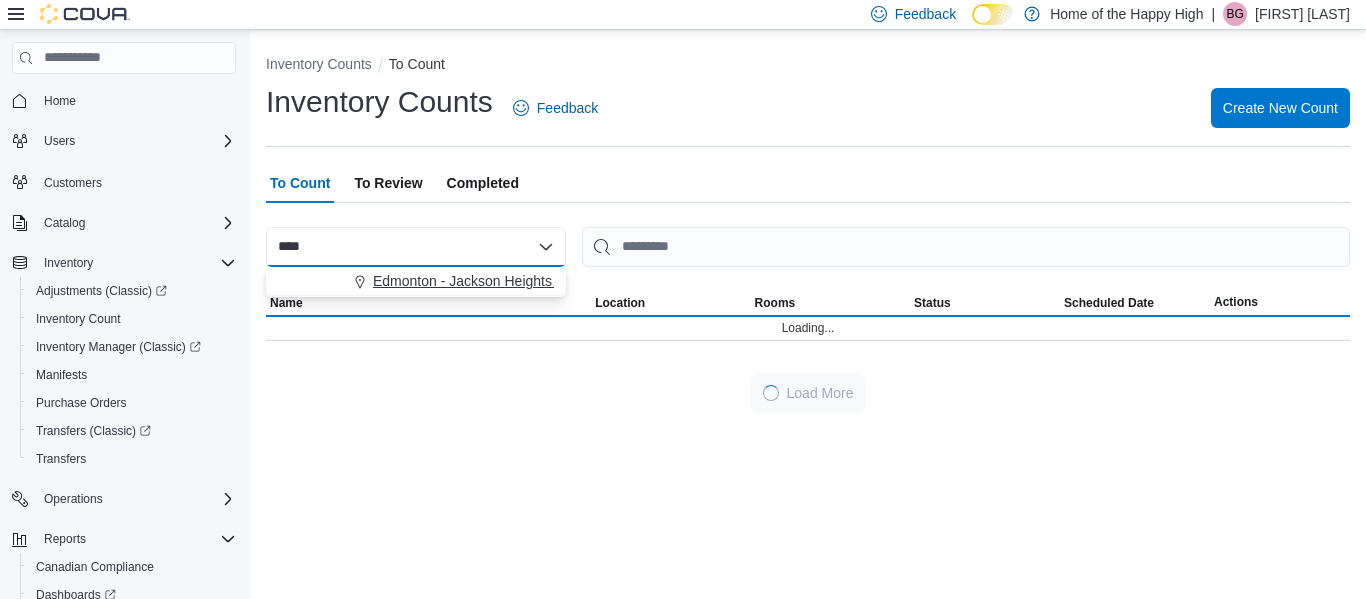 click on "Edmonton - Jackson Heights - Fire & Flower" at bounding box center [510, 281] 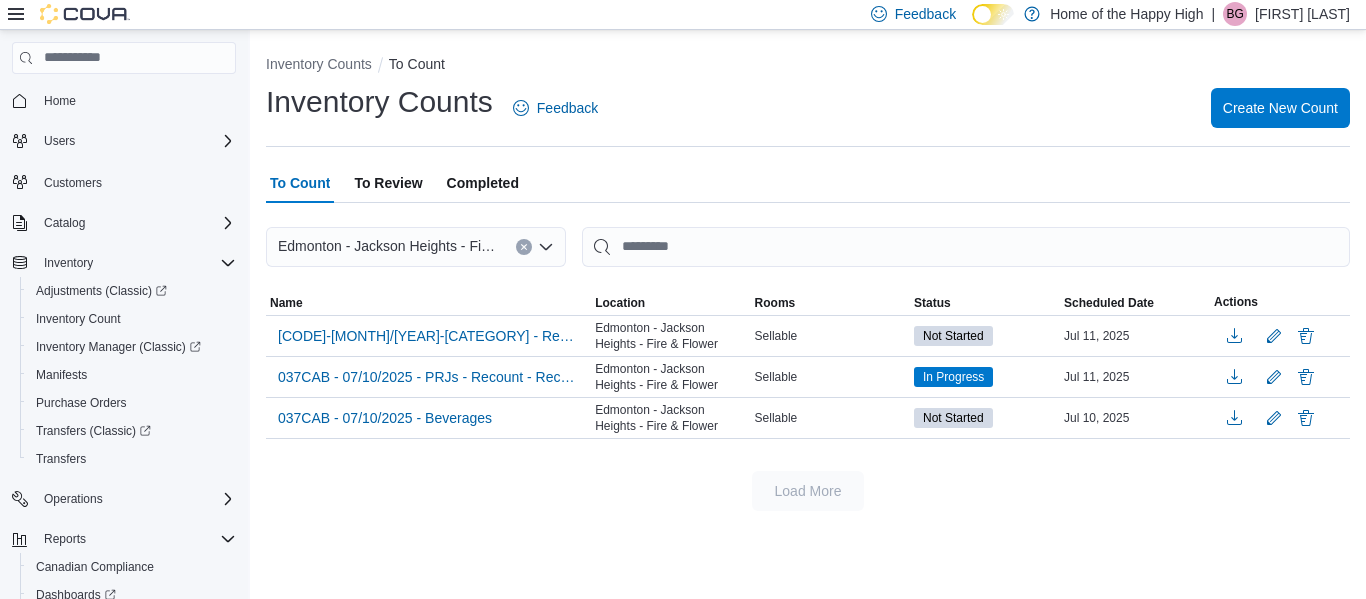 click on "To Review" at bounding box center (388, 183) 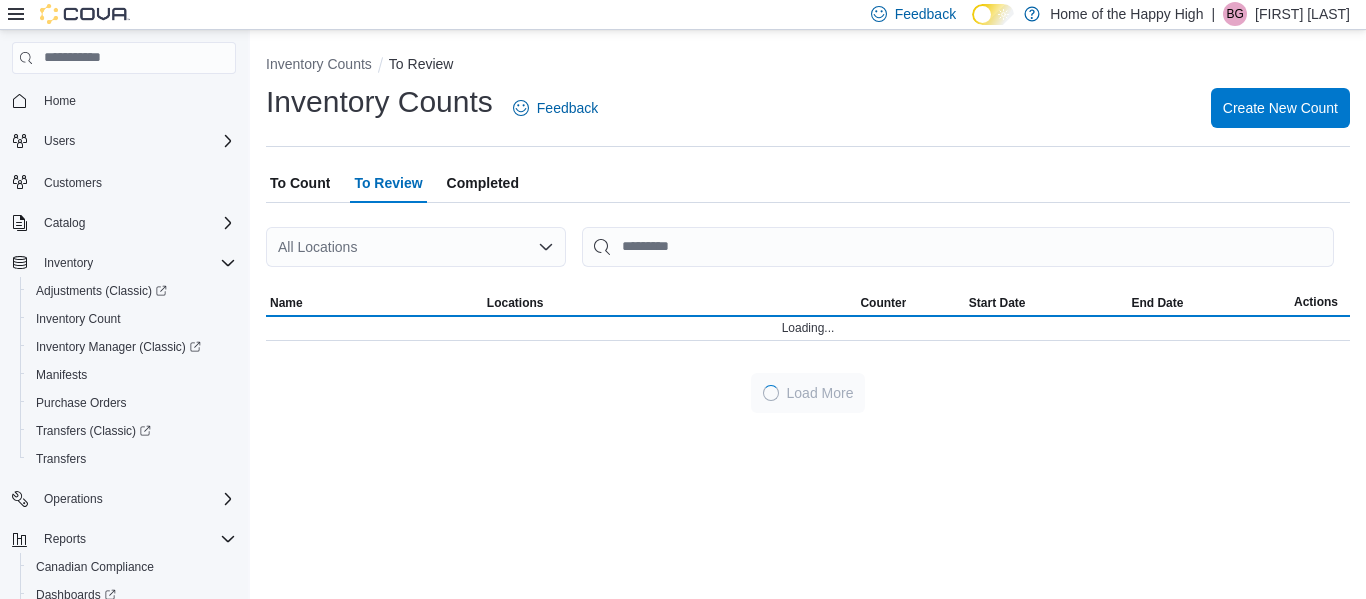 click on "All Locations" at bounding box center [416, 247] 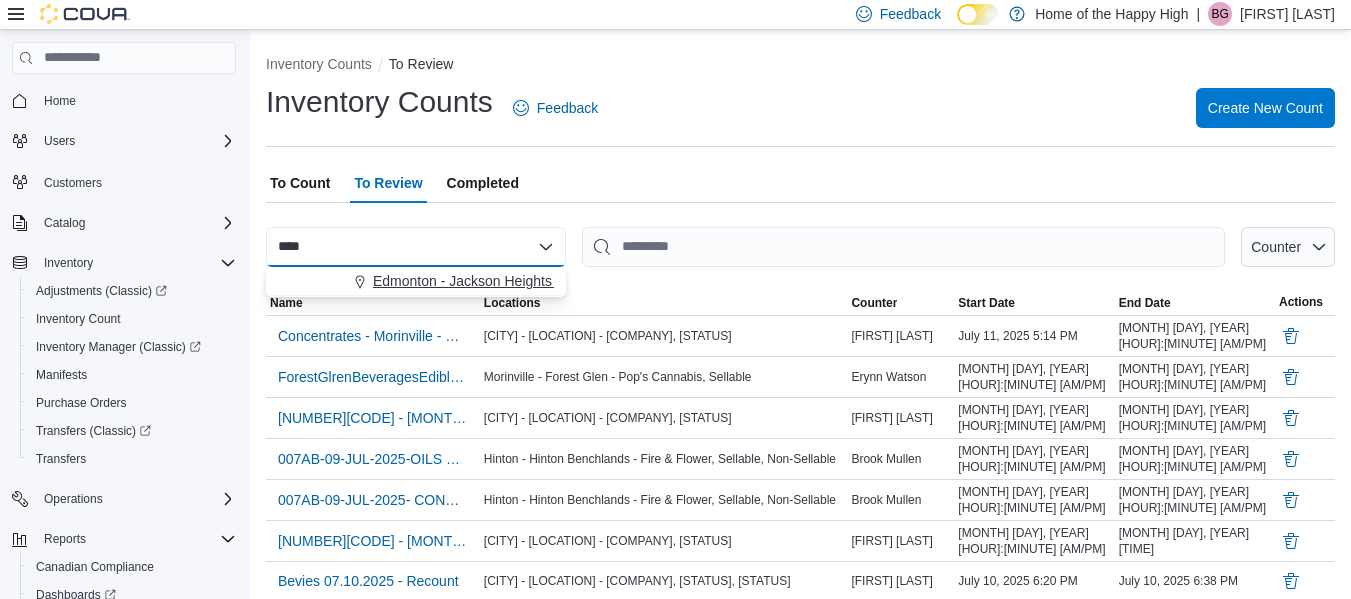click on "Edmonton - Jackson Heights - Fire & Flower" at bounding box center (510, 281) 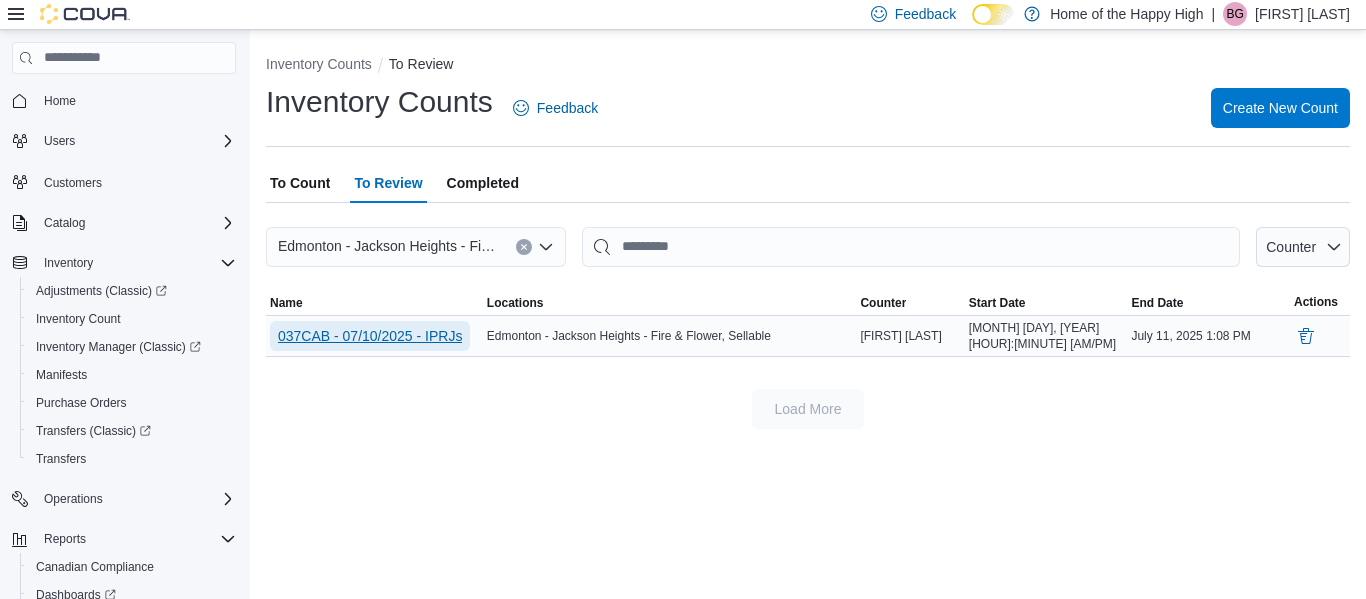 click on "037CAB - 07/10/2025 - IPRJs" at bounding box center (370, 336) 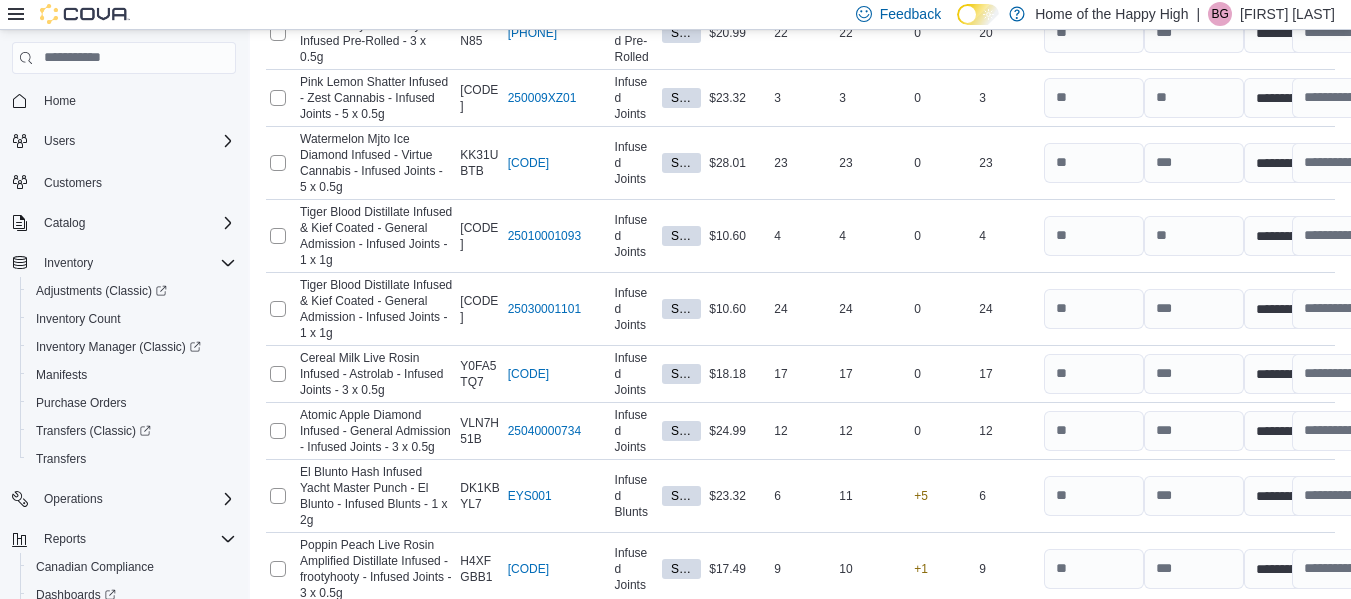 scroll, scrollTop: 8804, scrollLeft: 0, axis: vertical 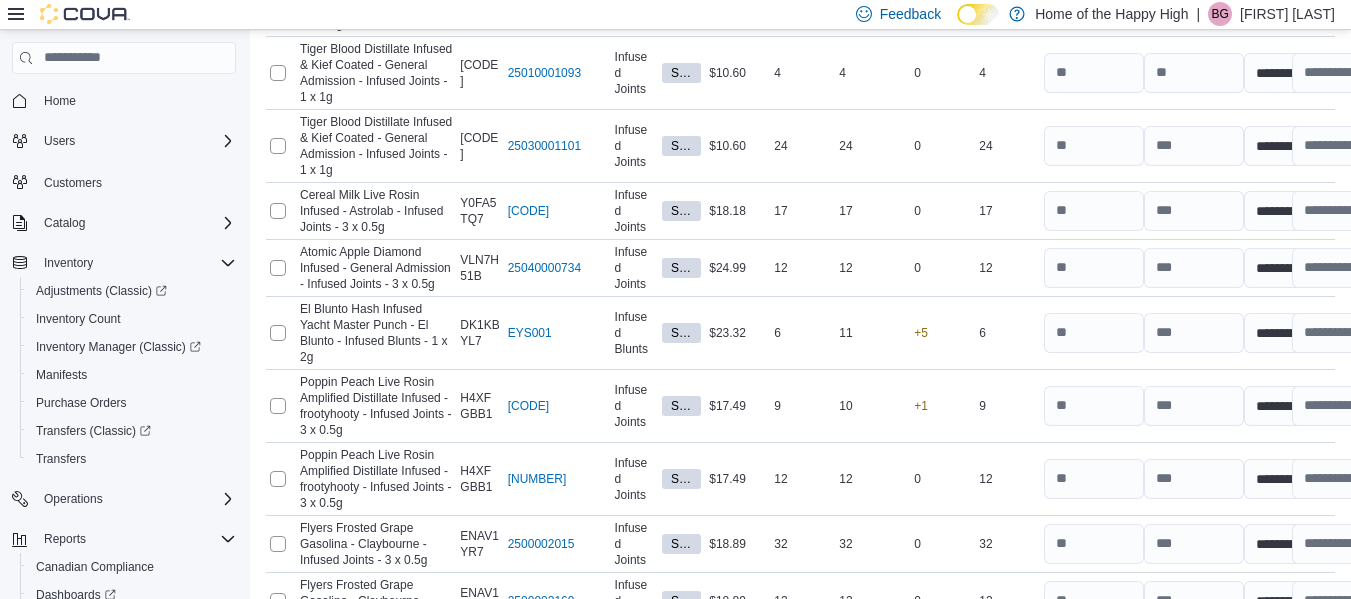 click on "Recount" at bounding box center [1147, 722] 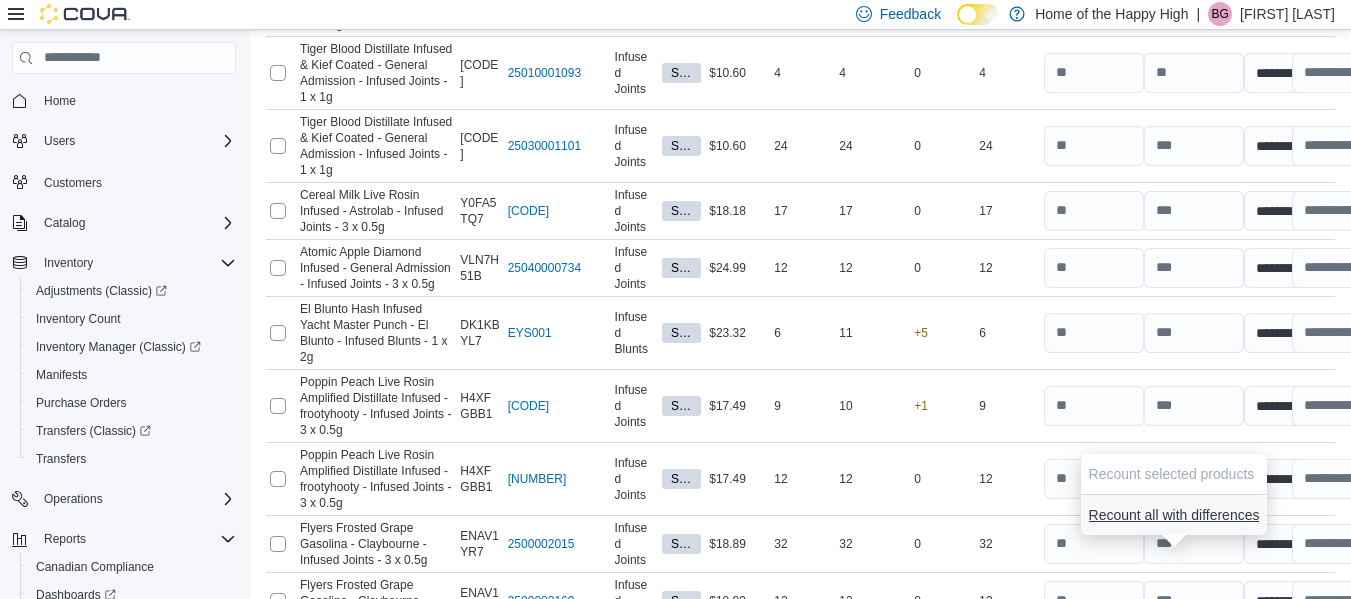 click on "Recount all with differences" at bounding box center (1174, 515) 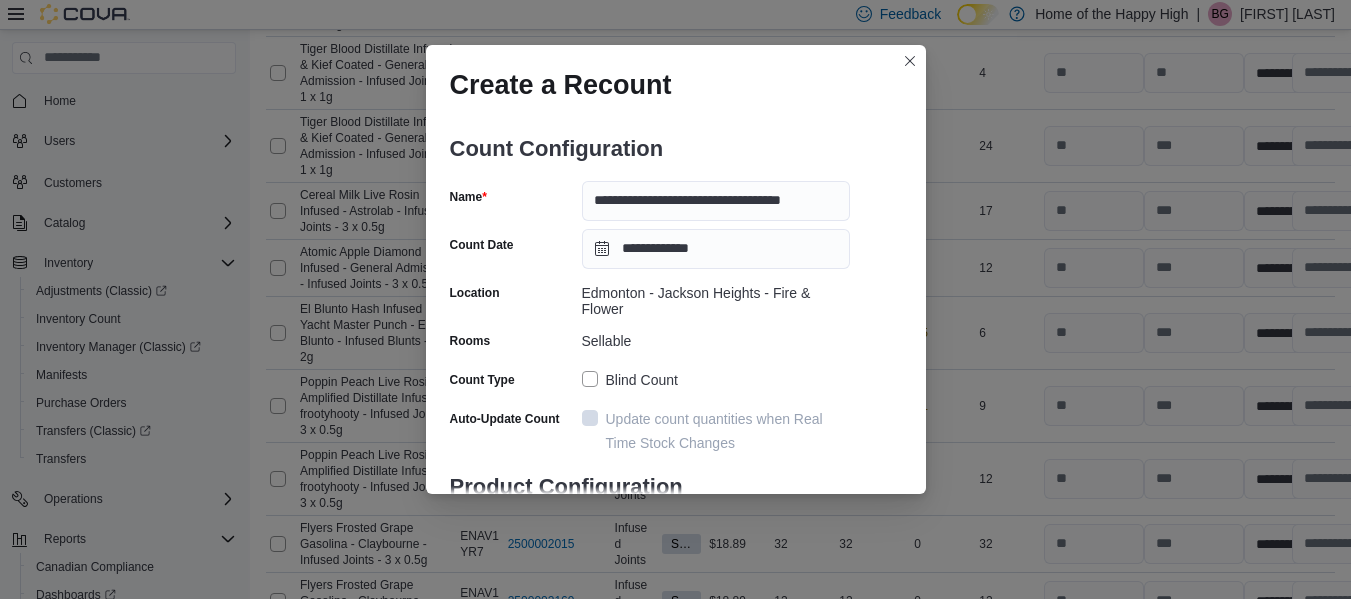 scroll, scrollTop: 151, scrollLeft: 0, axis: vertical 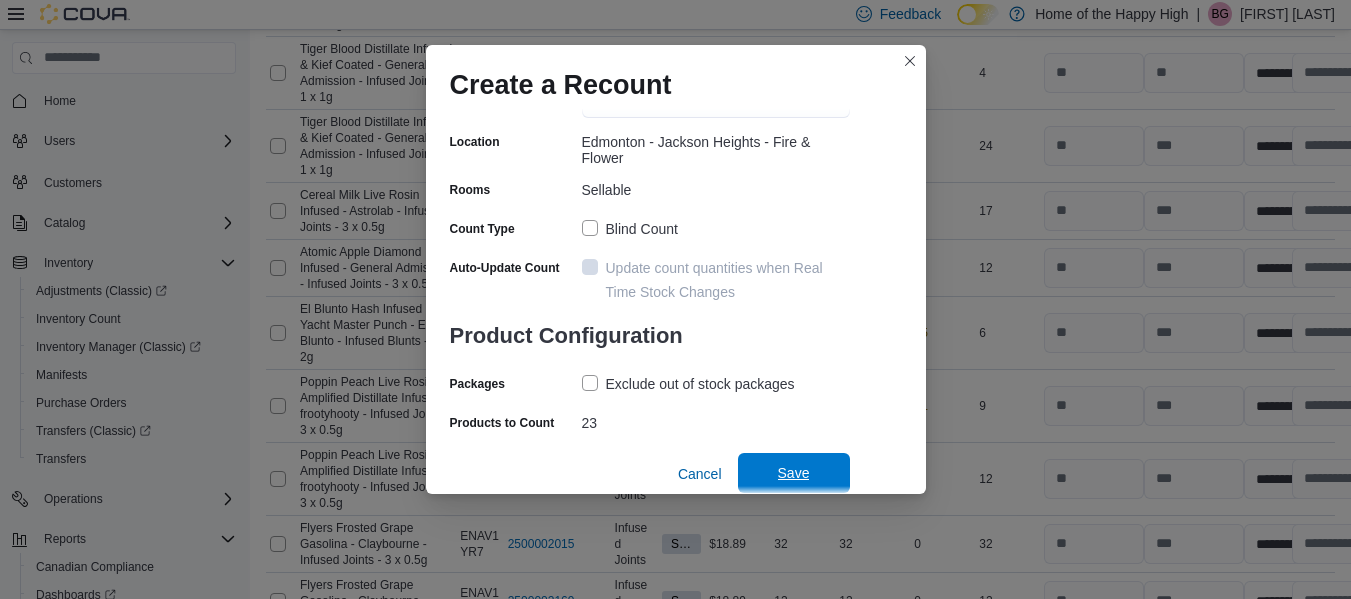 click on "Save" at bounding box center (794, 473) 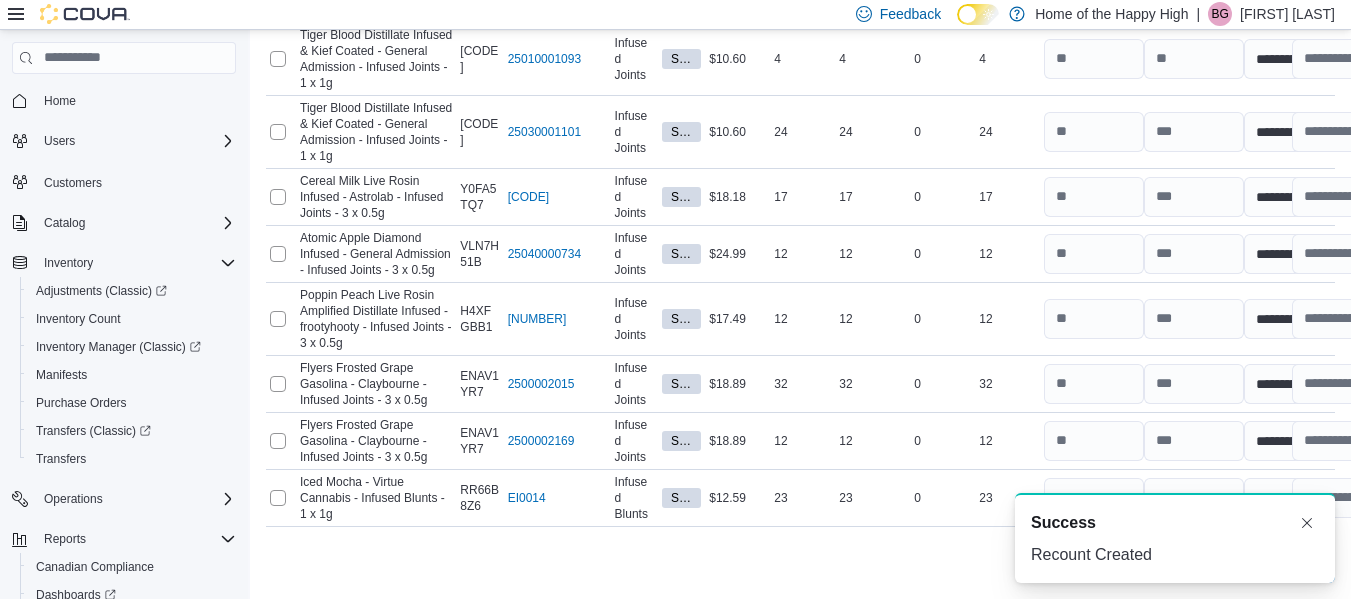 scroll, scrollTop: 7397, scrollLeft: 0, axis: vertical 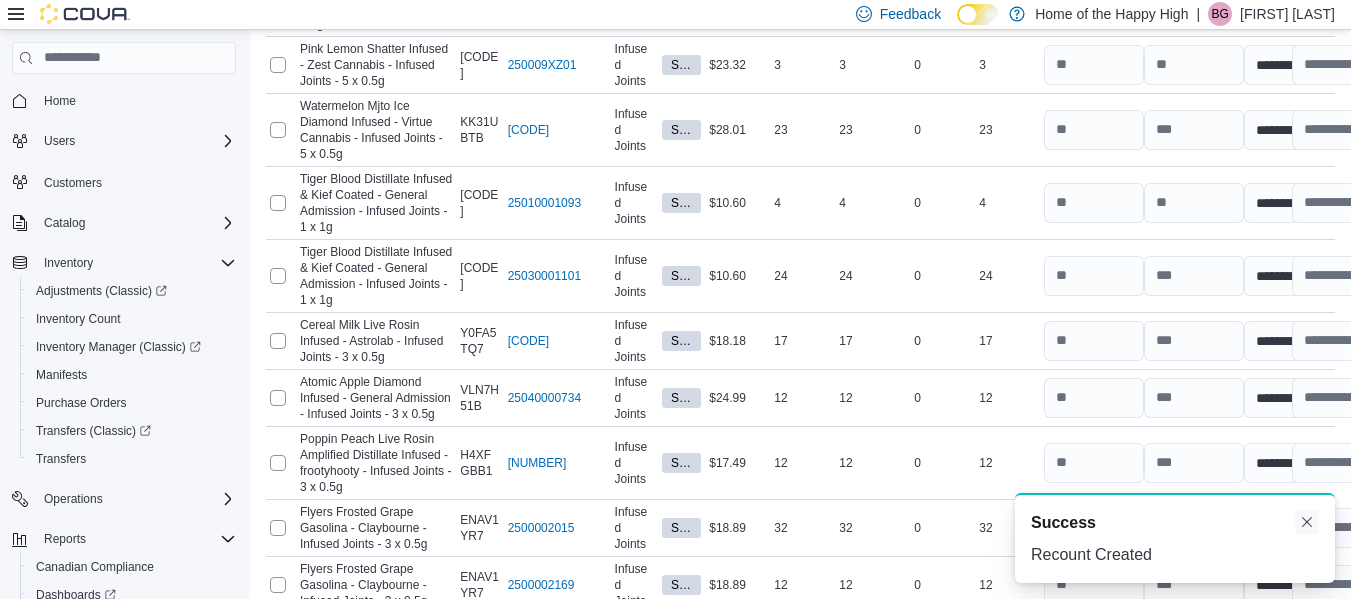 click at bounding box center (1307, 522) 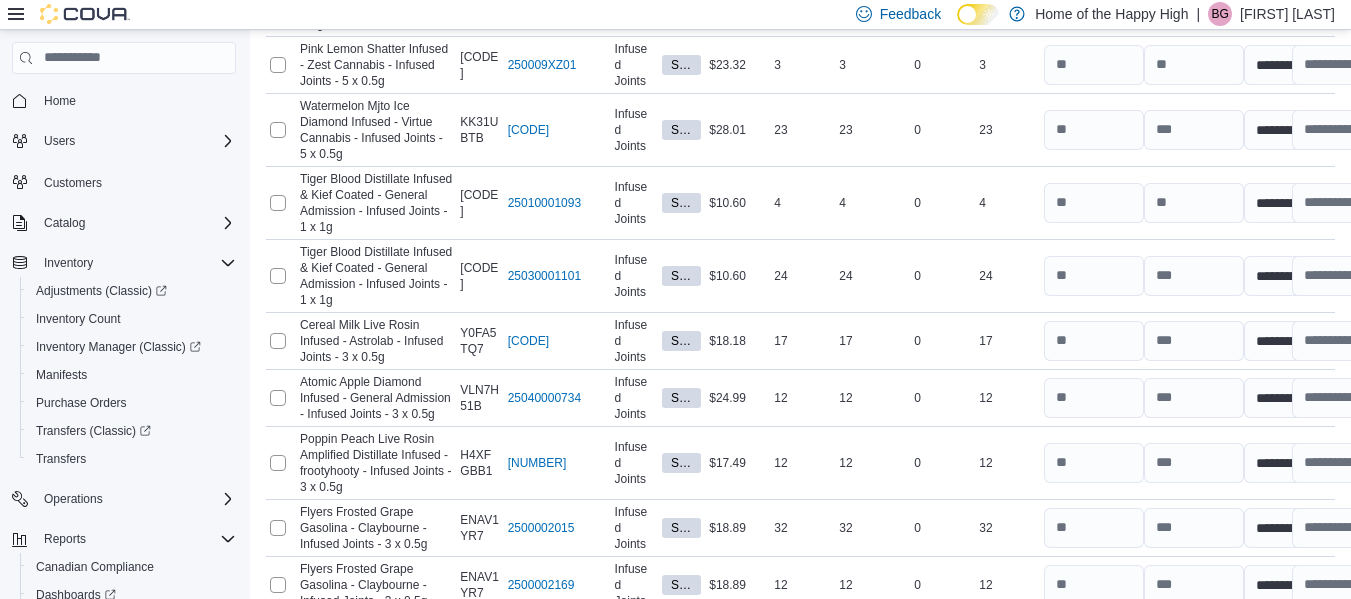 click on "Submit" at bounding box center [1267, 706] 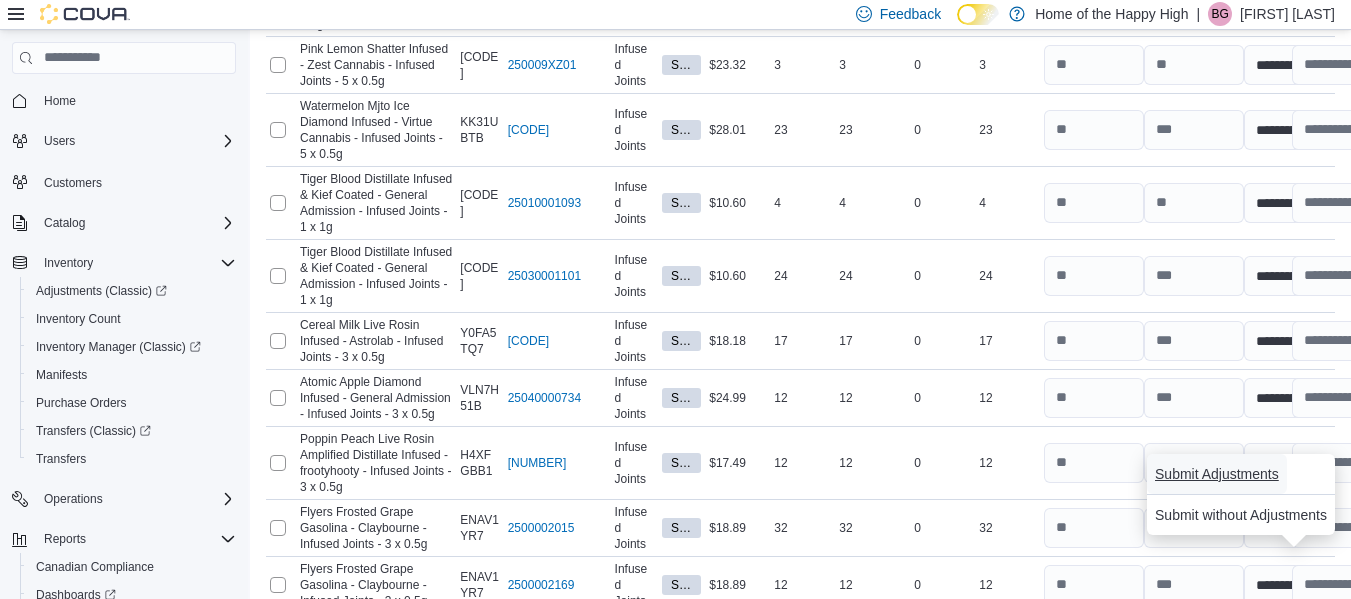 click on "Submit Adjustments" at bounding box center (1217, 474) 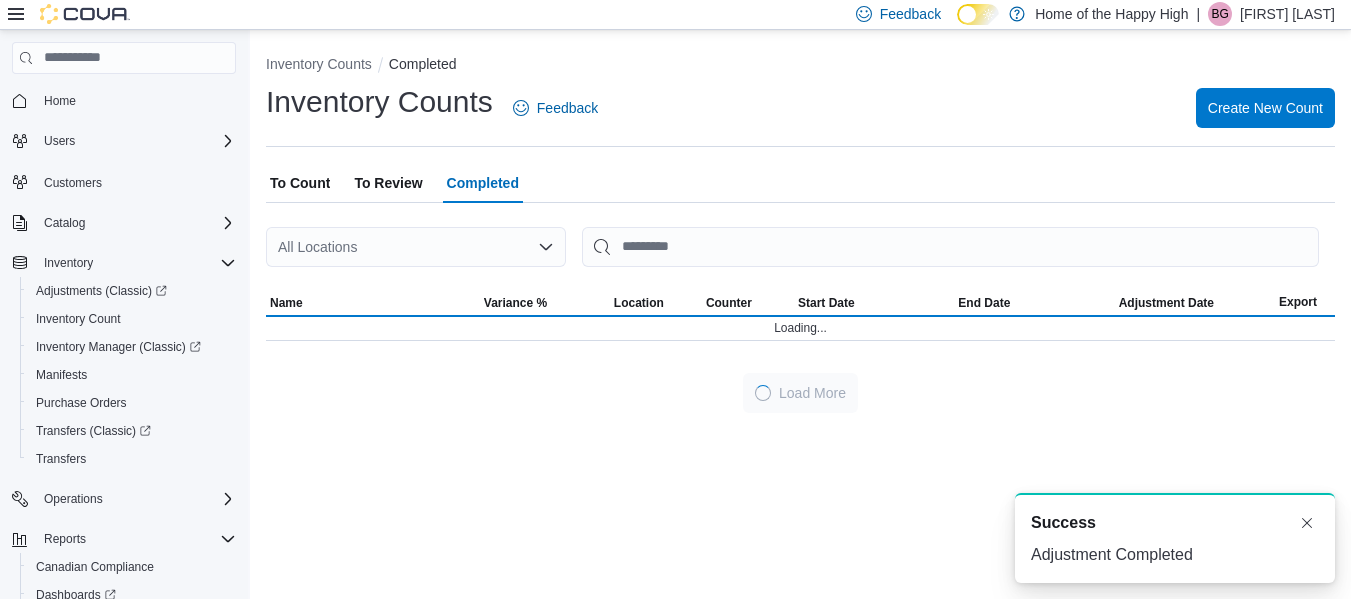 scroll, scrollTop: 0, scrollLeft: 0, axis: both 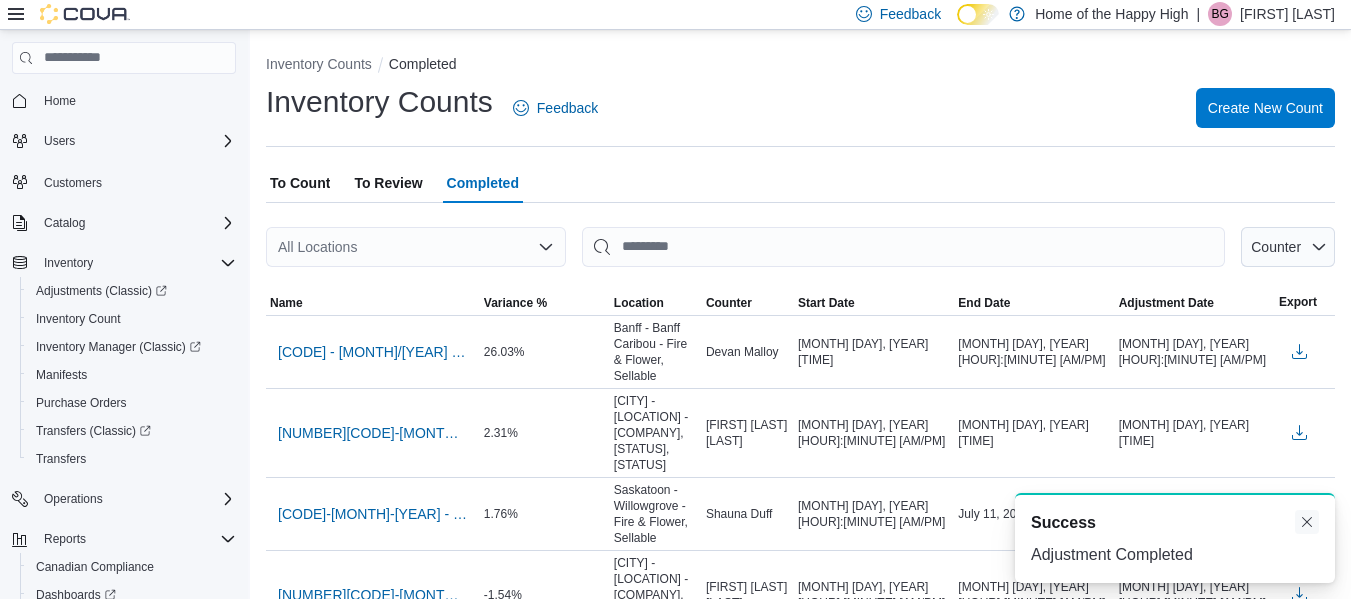 click at bounding box center [1307, 522] 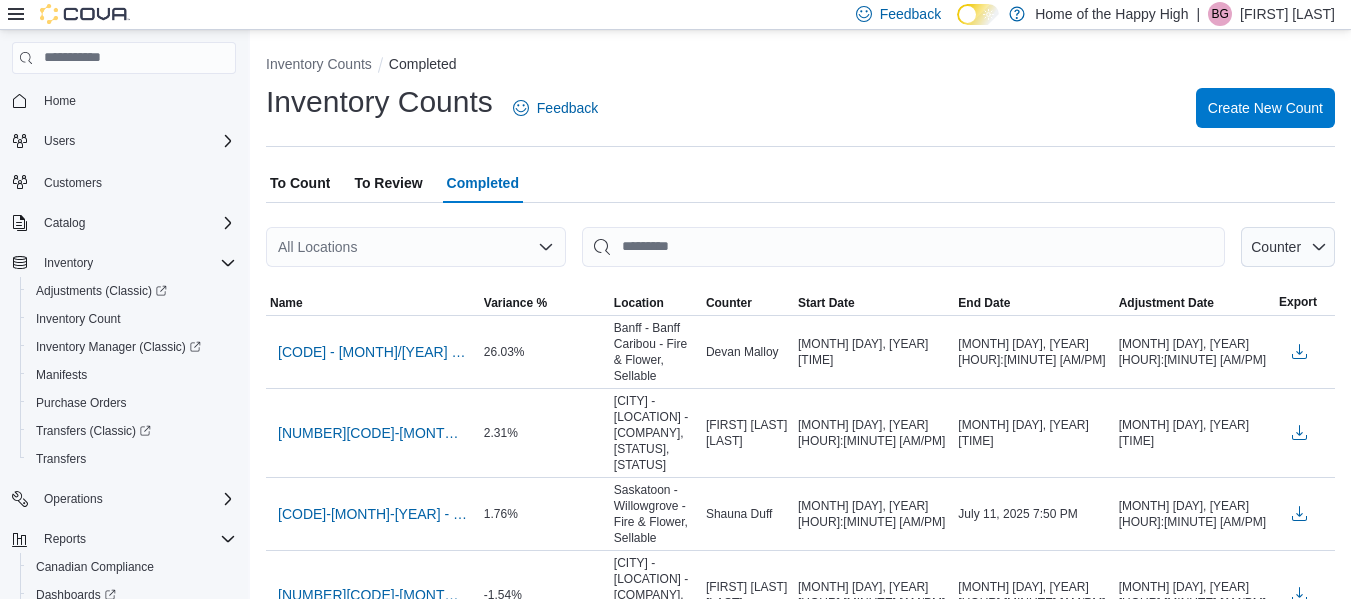 click on "To Review" at bounding box center [388, 183] 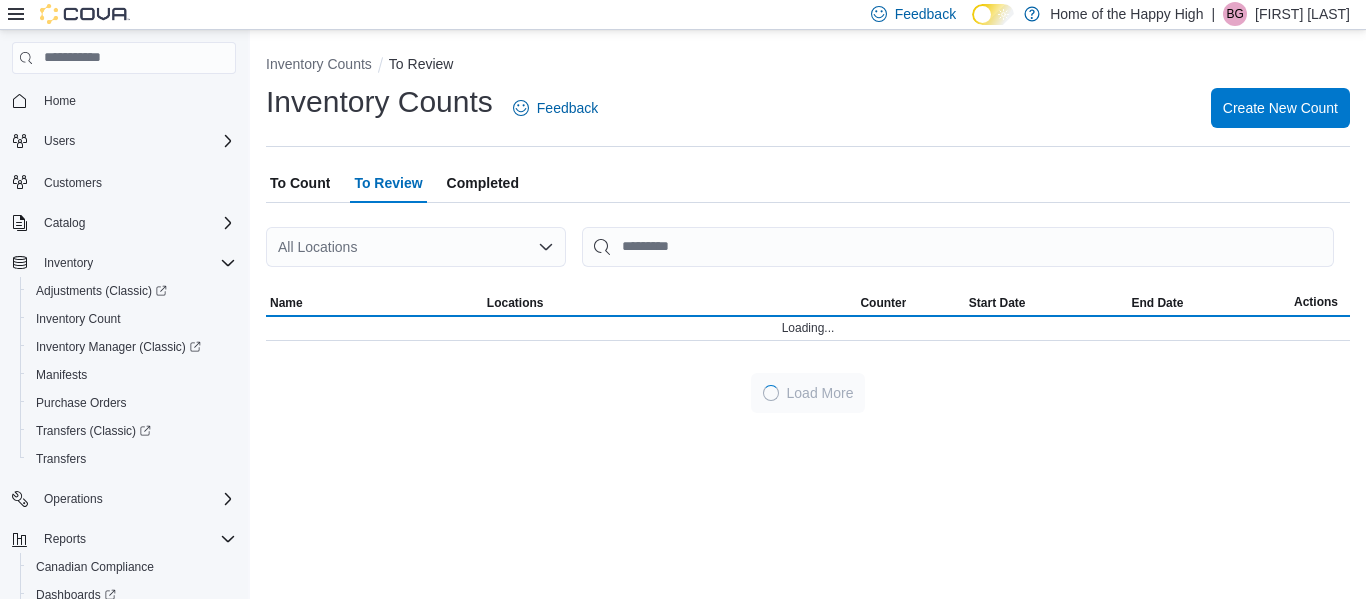 click on "To Count" at bounding box center [300, 183] 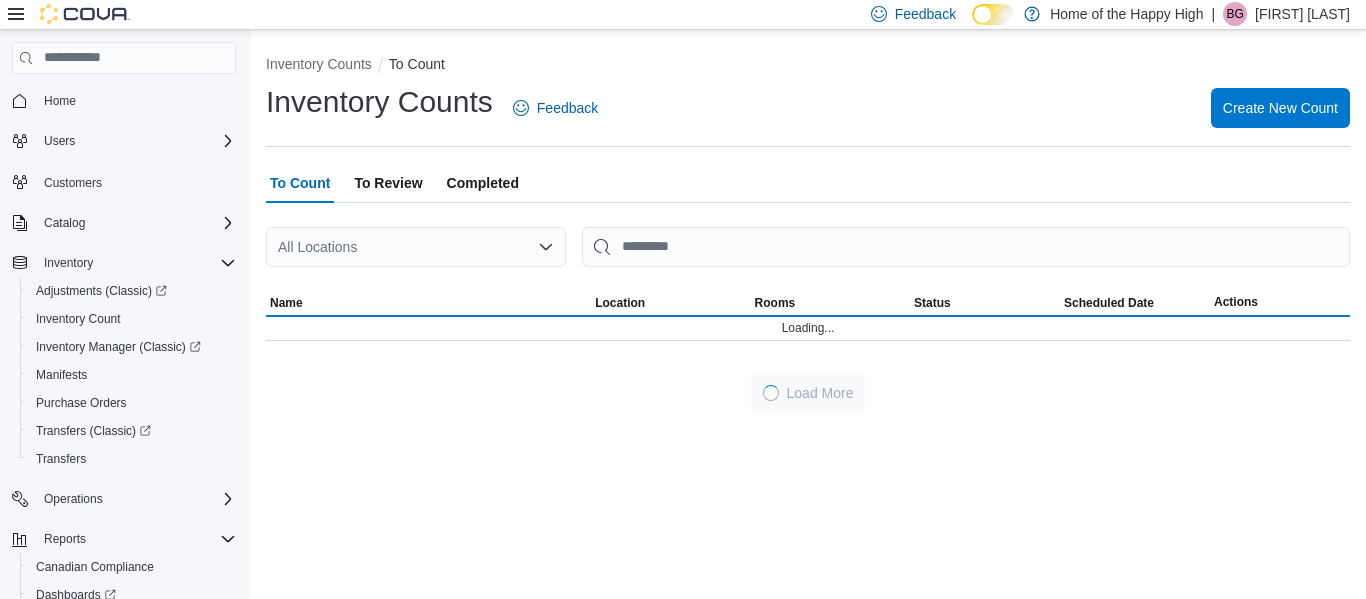 click on "All Locations" at bounding box center [416, 247] 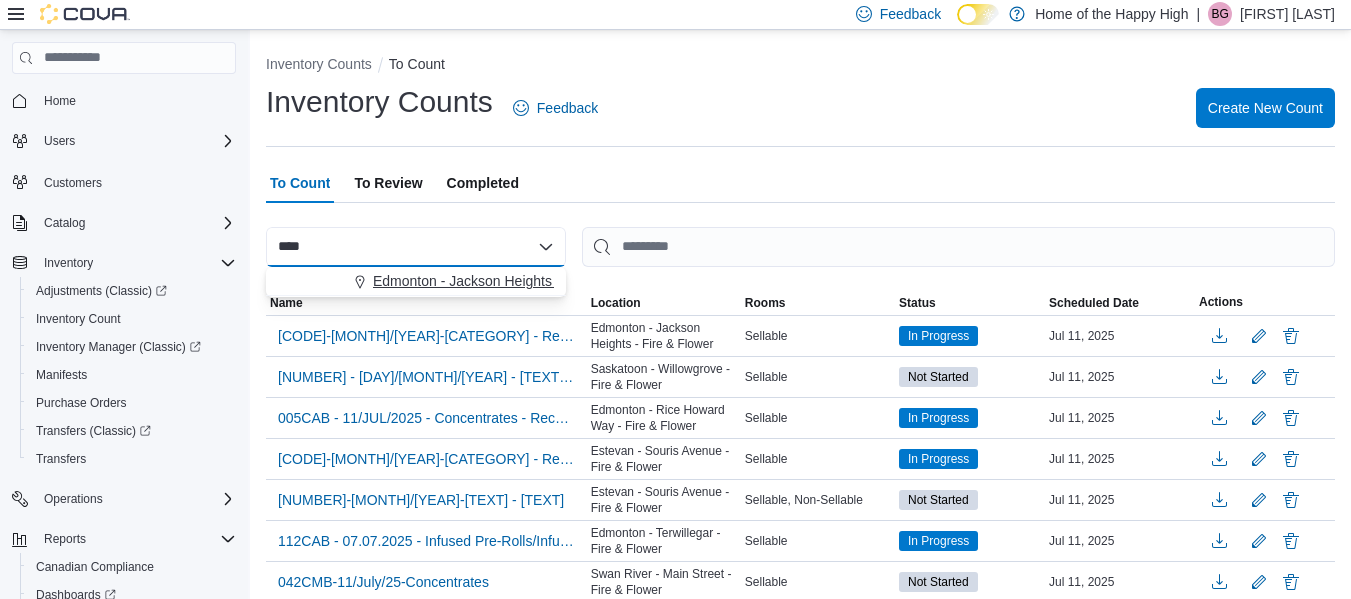 click on "Edmonton - Jackson Heights - Fire & Flower" at bounding box center (510, 281) 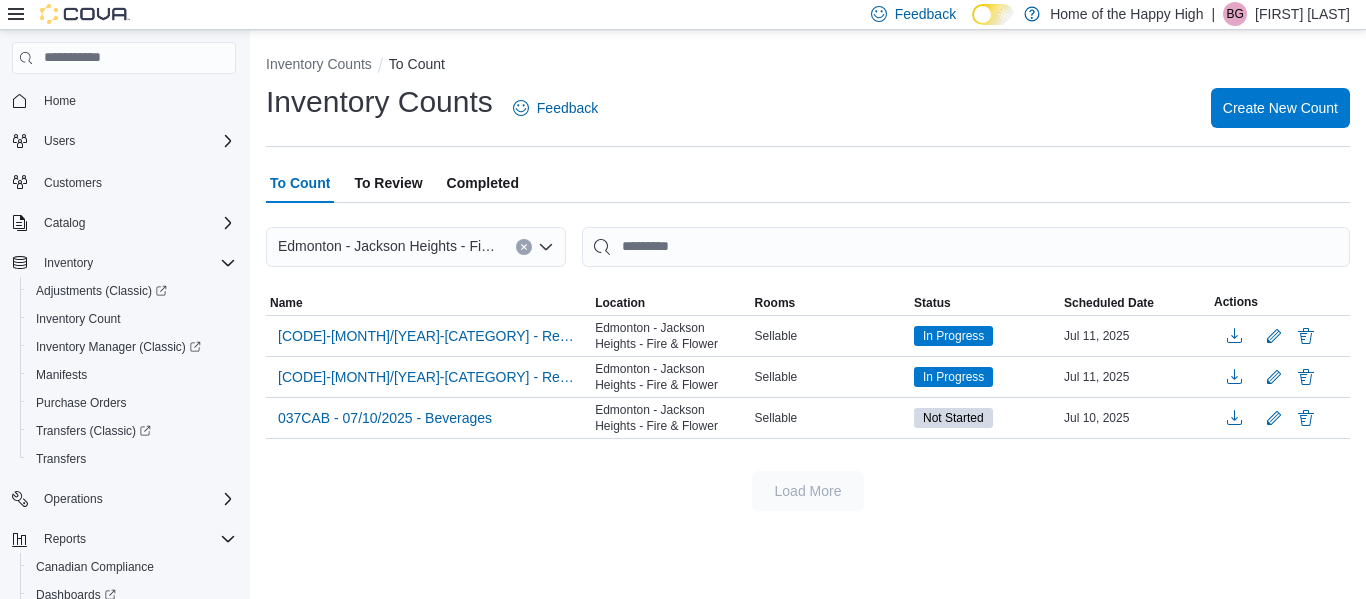 click on "To Review" at bounding box center [388, 183] 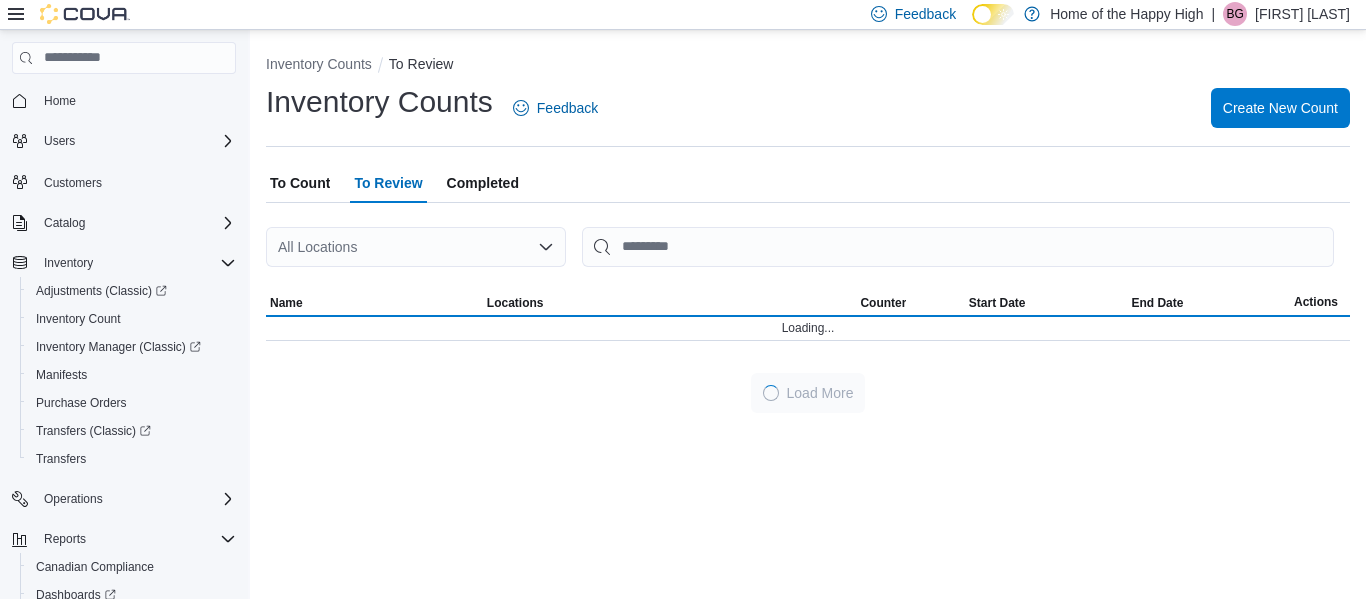 click on "All Locations" at bounding box center (416, 247) 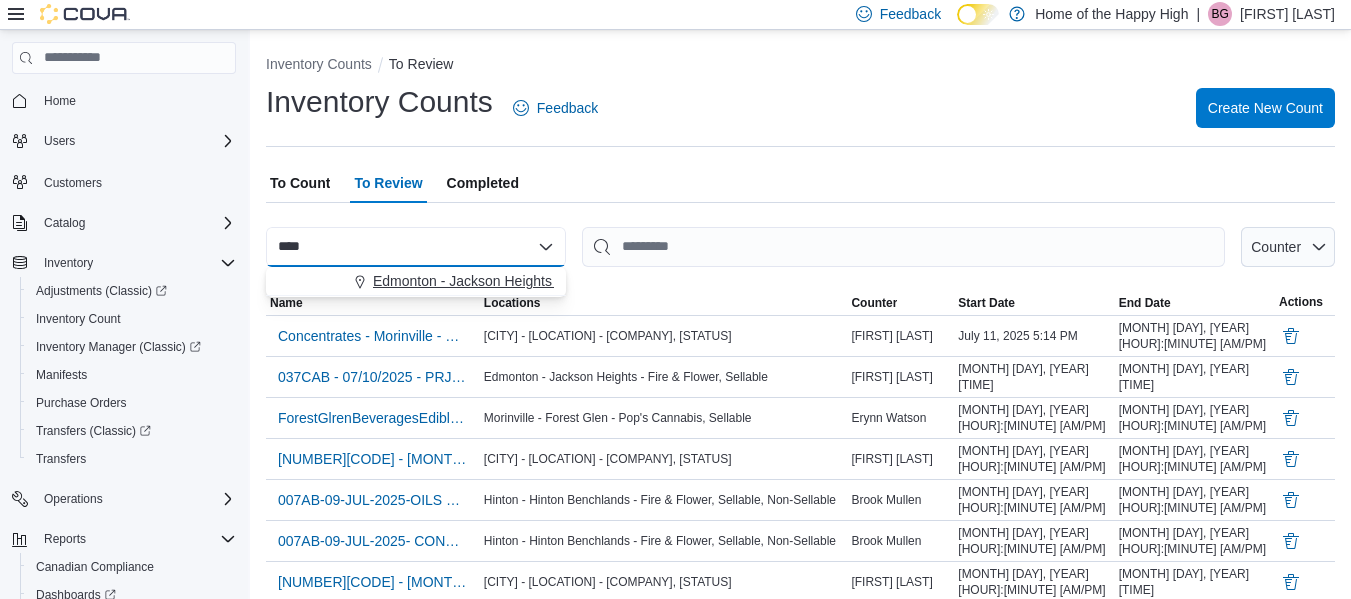 click on "Edmonton - Jackson Heights - Fire & Flower" at bounding box center [510, 281] 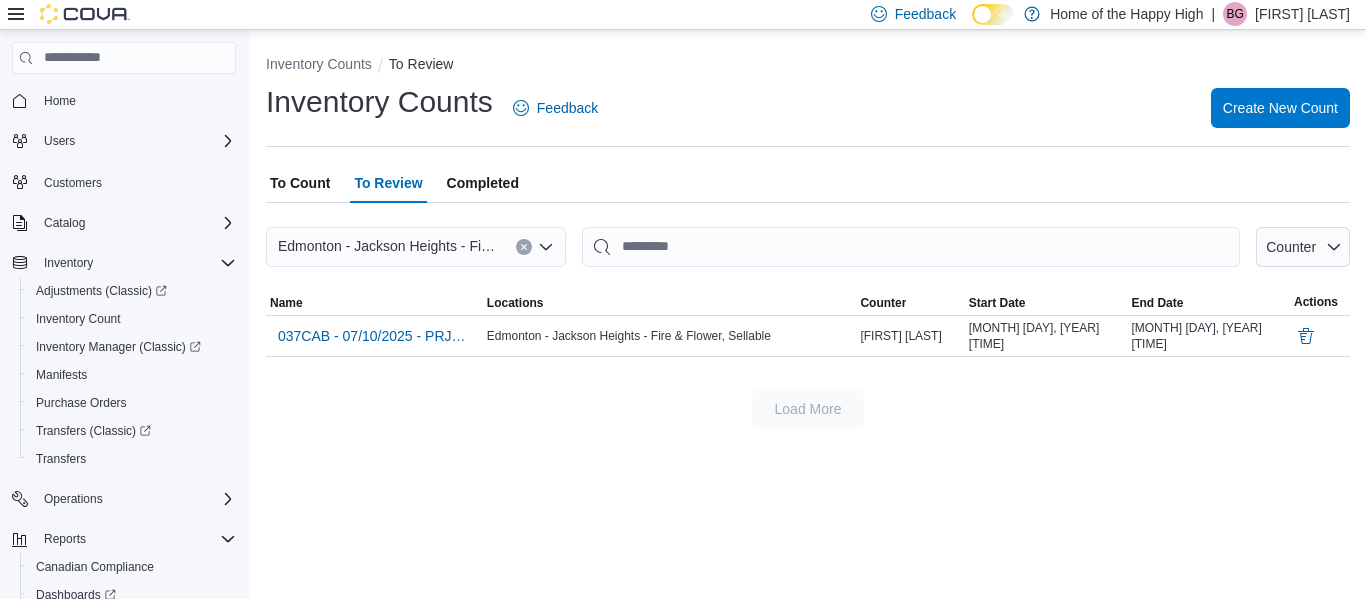 click on "To Count" at bounding box center (300, 183) 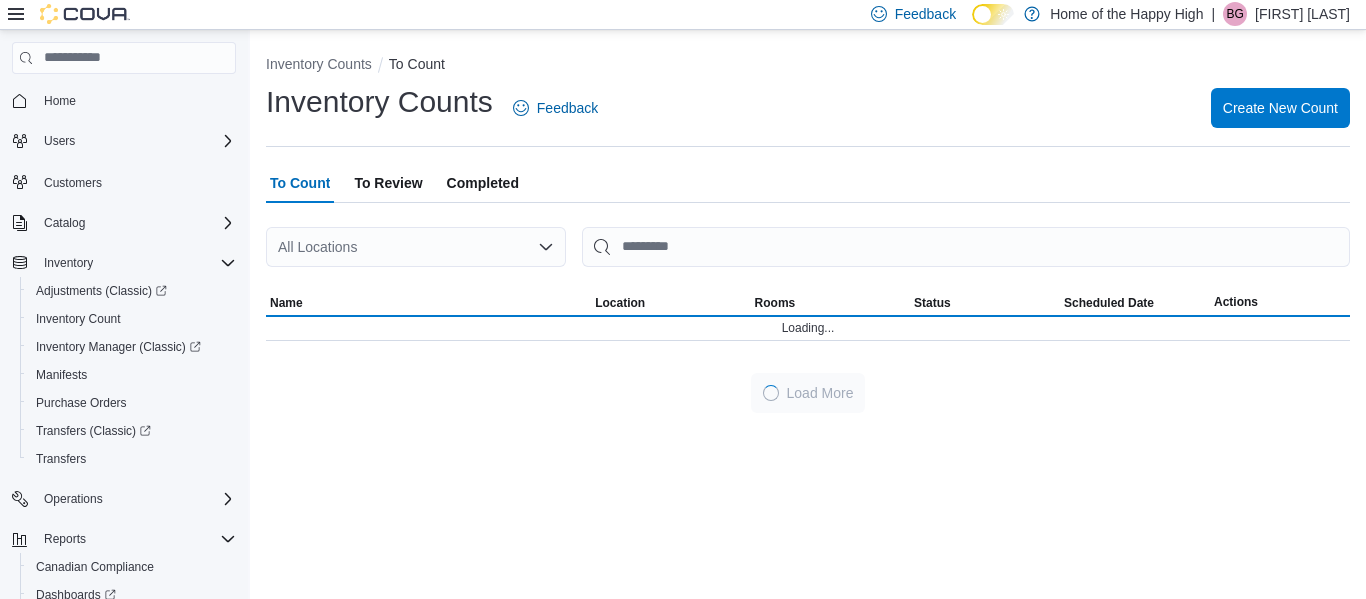 click on "All Locations" at bounding box center (416, 247) 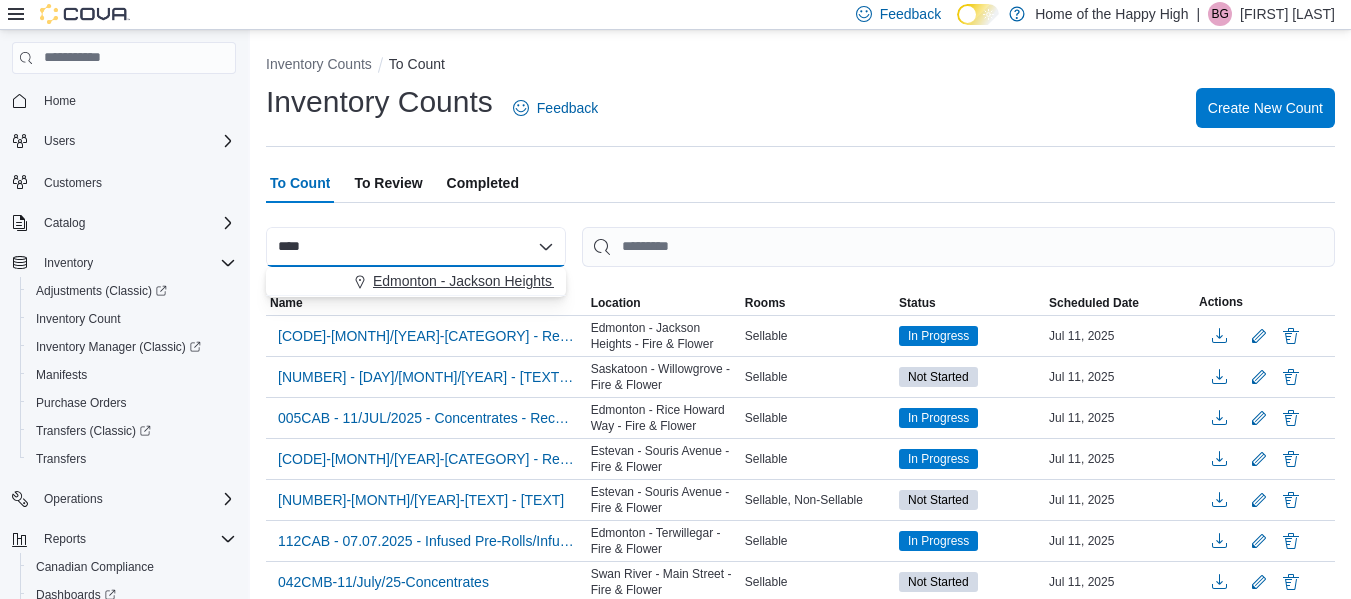 click on "Edmonton - Jackson Heights - Fire & Flower" at bounding box center [416, 281] 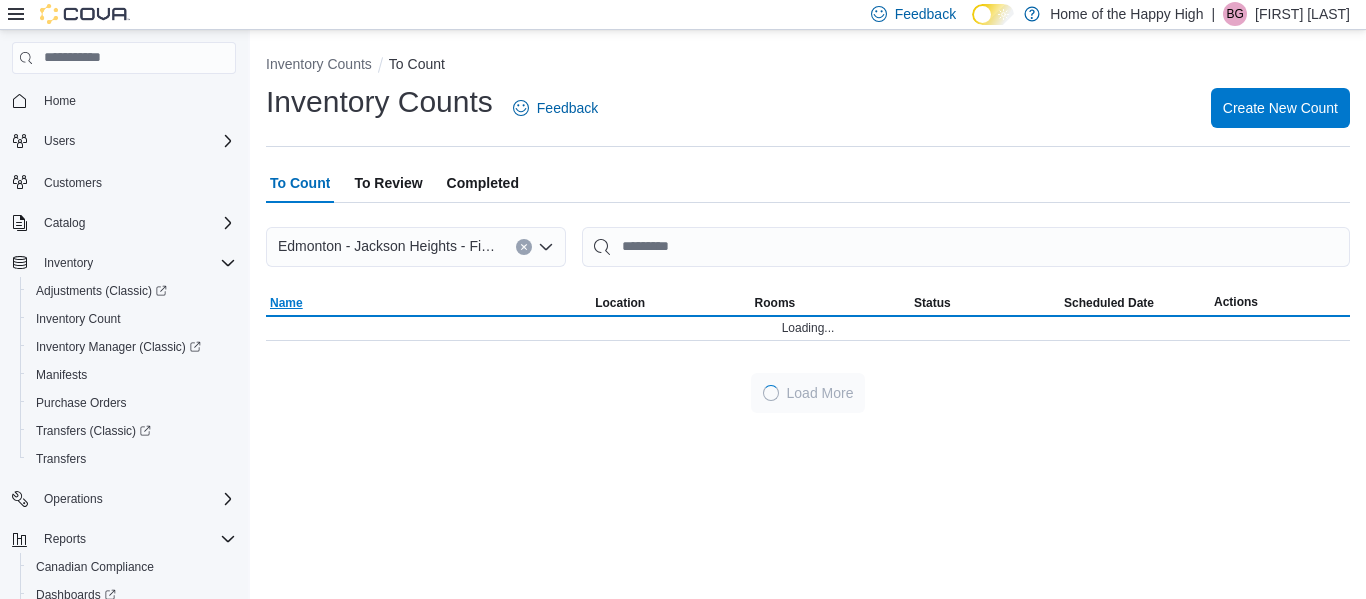 click on "Name" at bounding box center (428, 303) 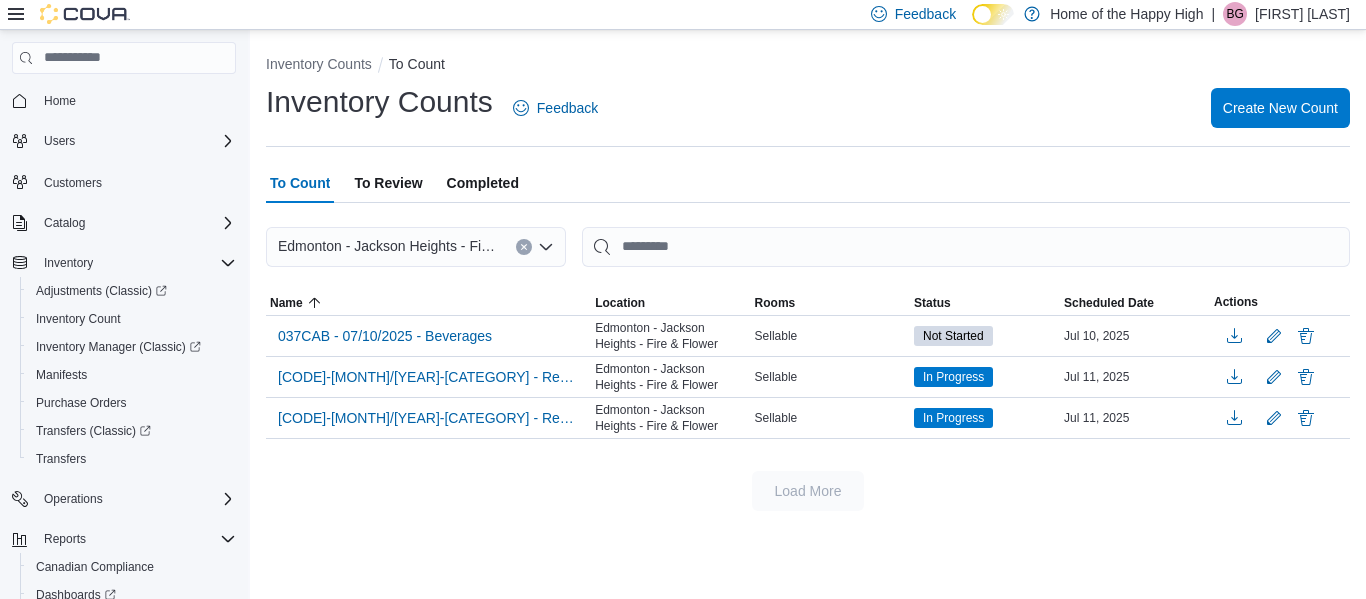 click on "To Review" at bounding box center (388, 183) 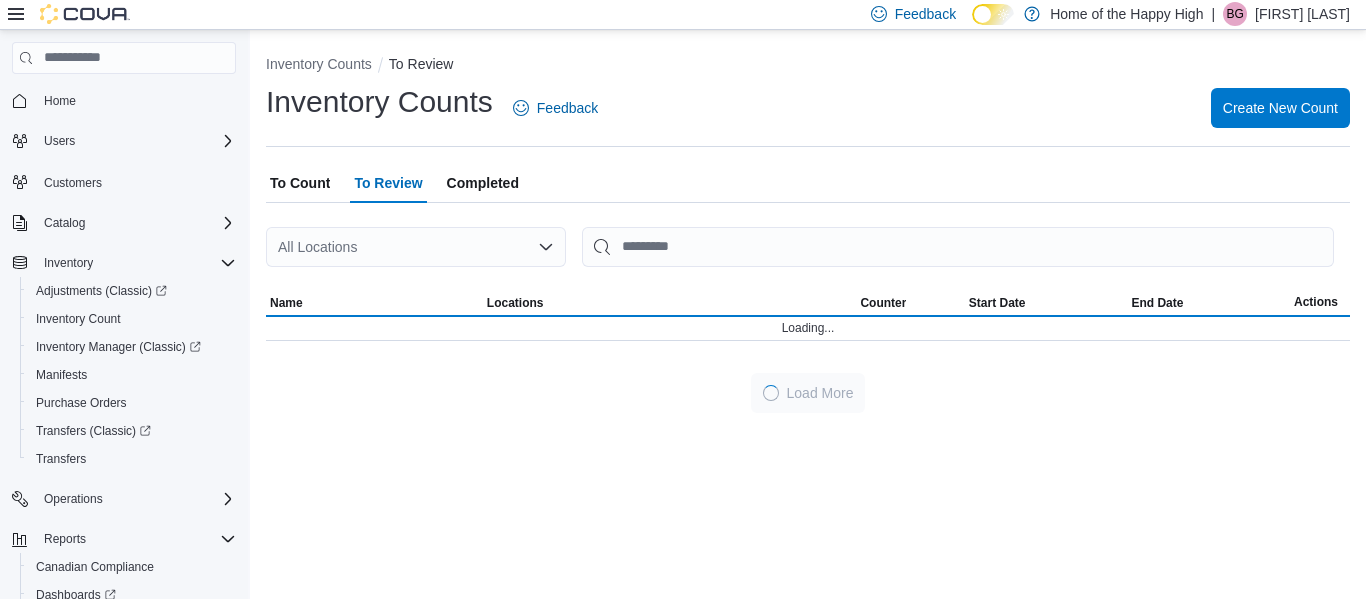 click on "All Locations" at bounding box center [416, 247] 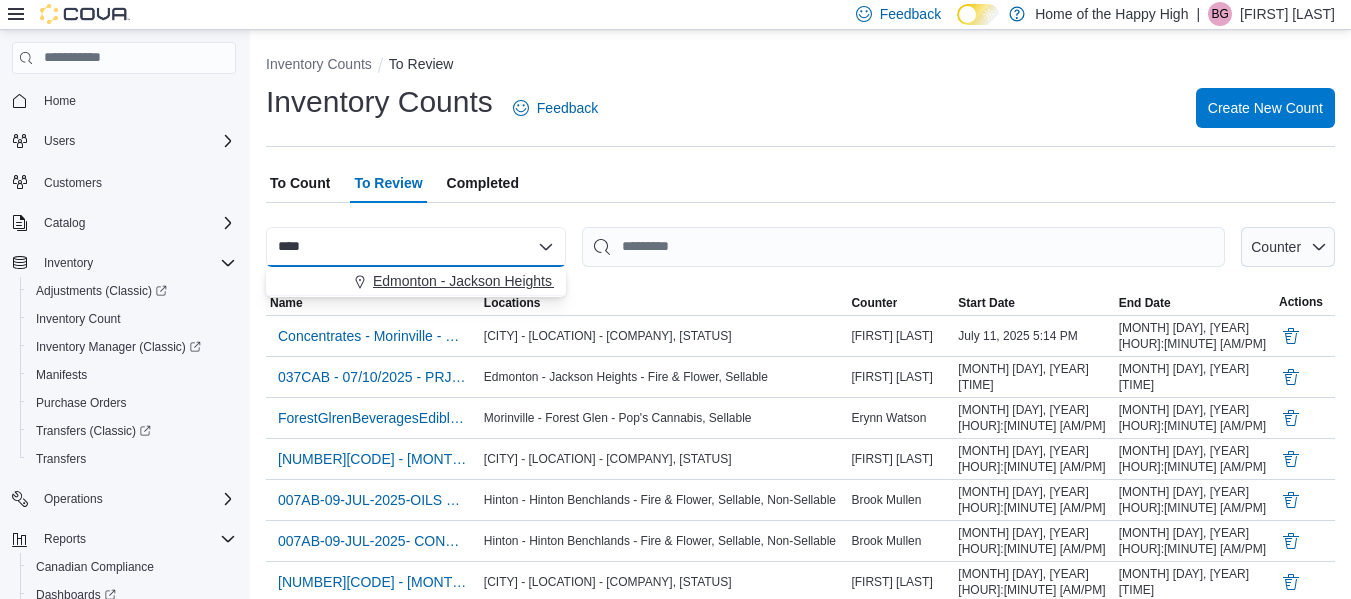 click on "Edmonton - Jackson Heights - Fire & Flower" at bounding box center (510, 281) 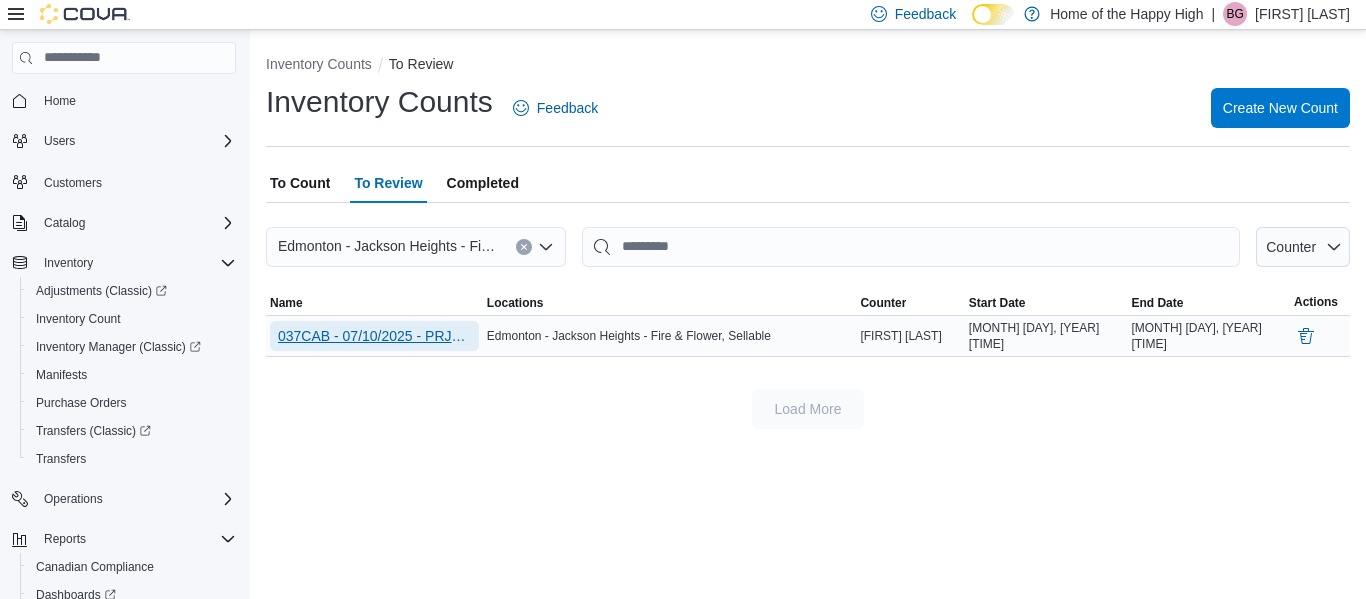 click on "037CAB - 07/10/2025 - PRJs - Recount - Recount" at bounding box center (374, 336) 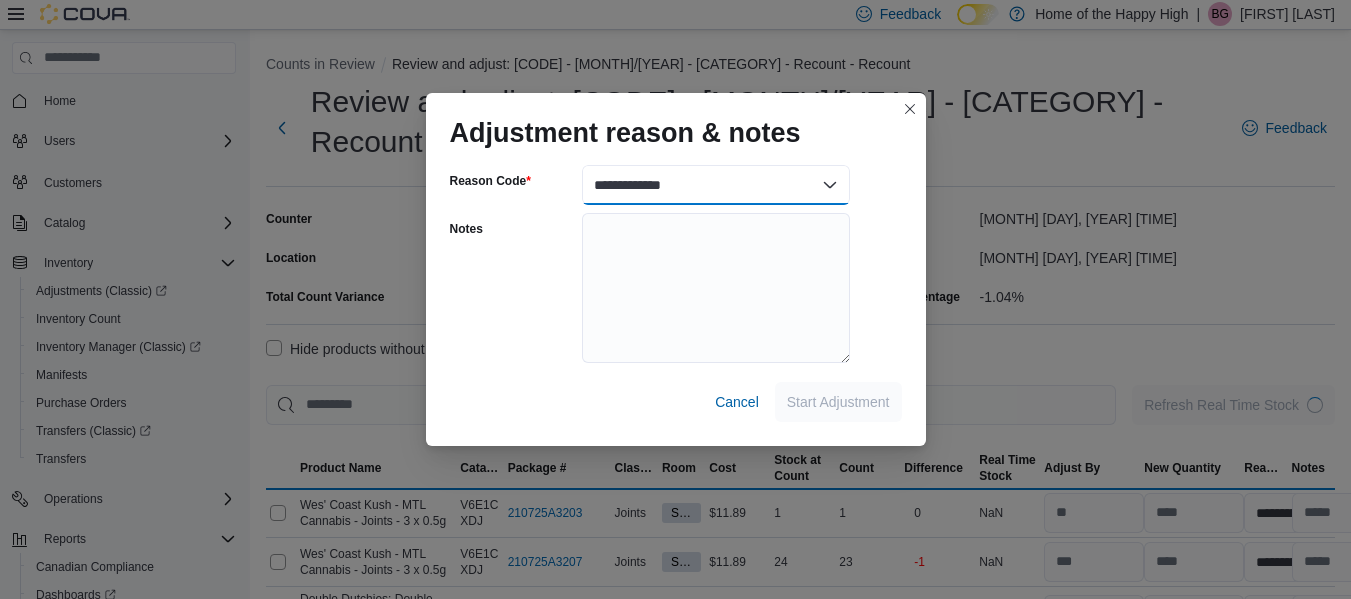 click on "**********" at bounding box center [716, 185] 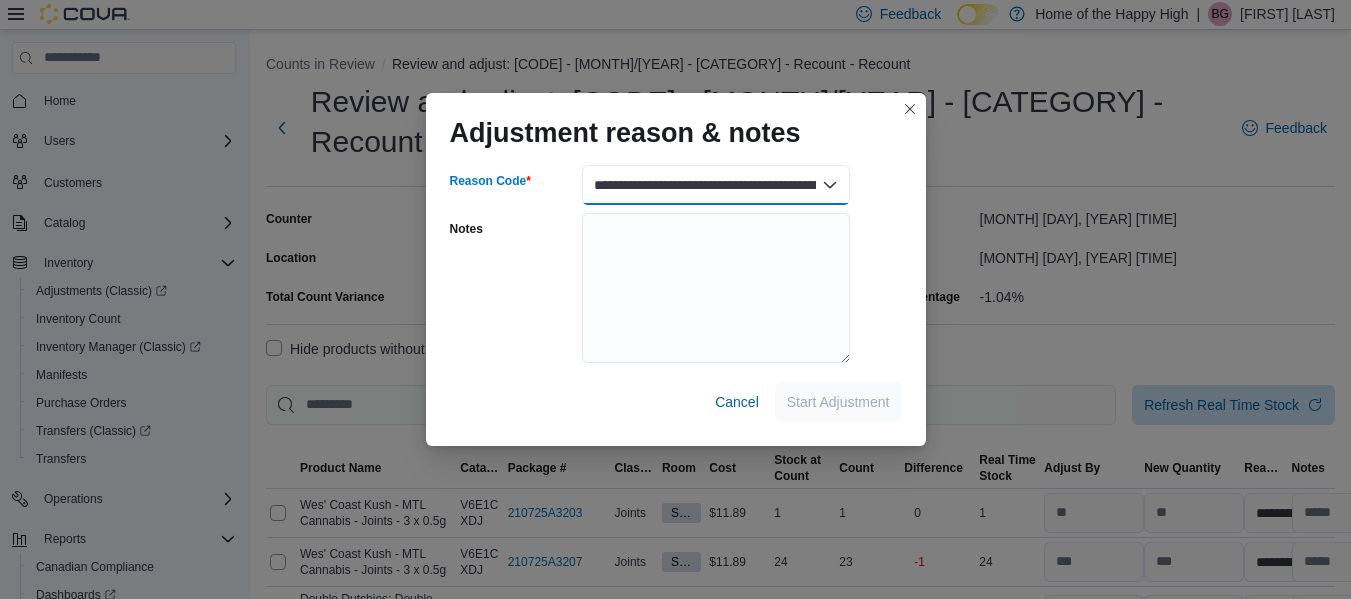 click on "**********" at bounding box center [716, 185] 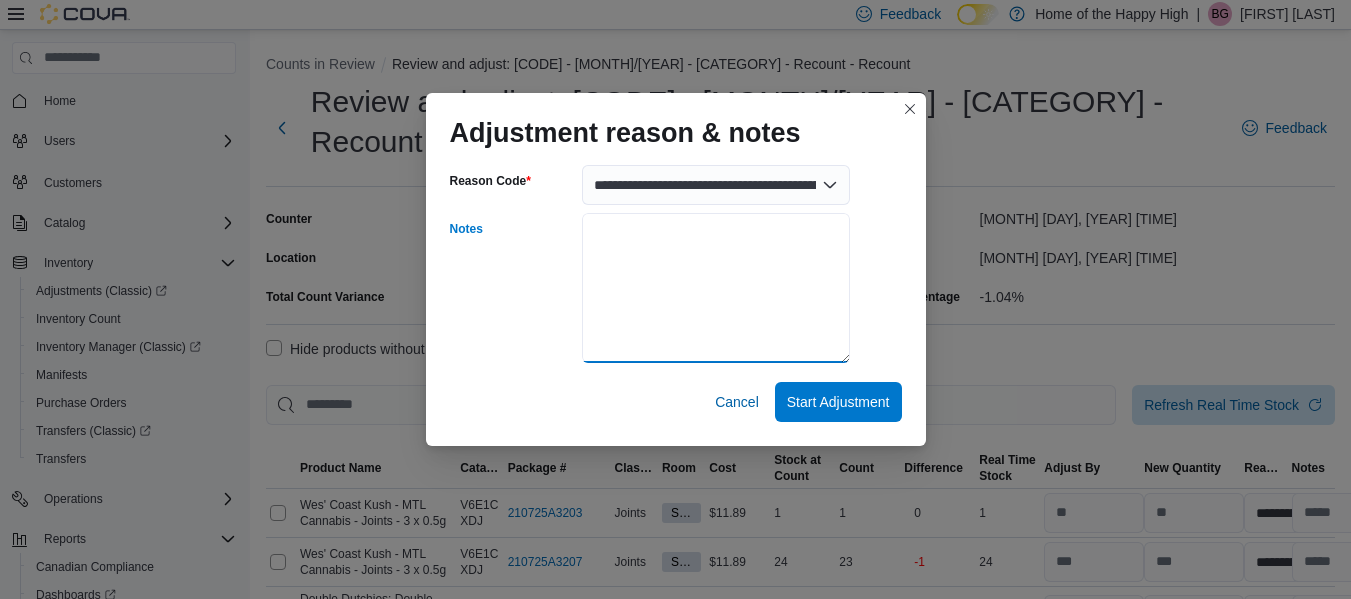 click on "Notes" at bounding box center [716, 288] 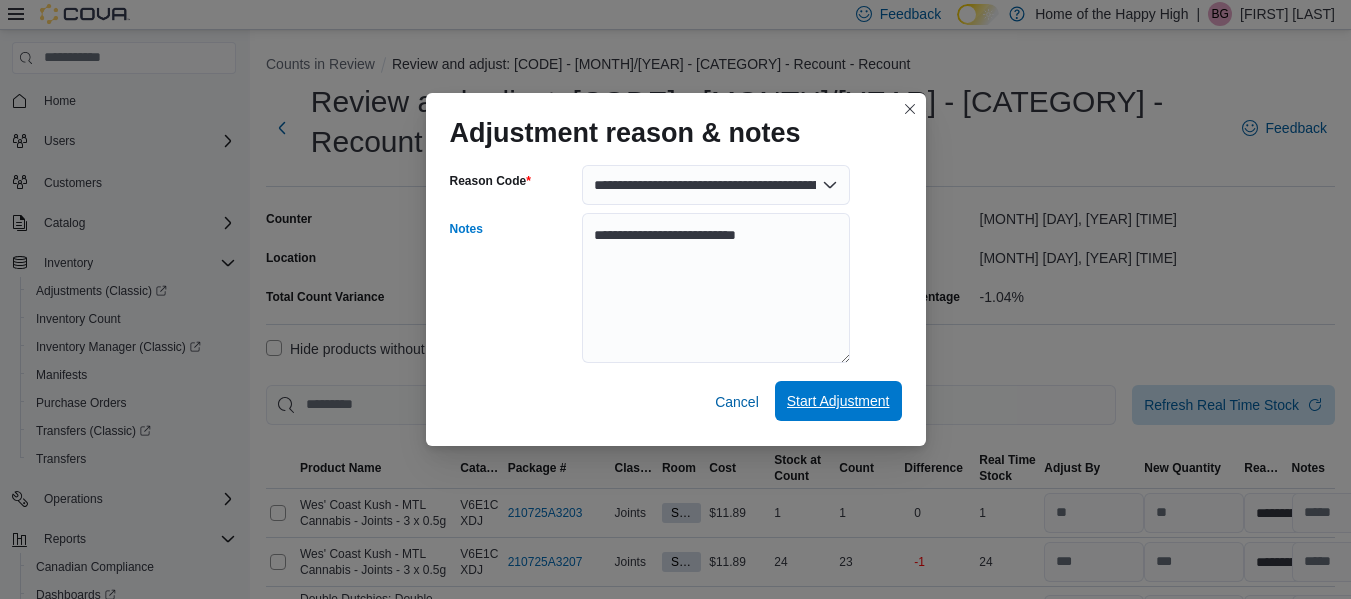 click on "Start Adjustment" at bounding box center (838, 401) 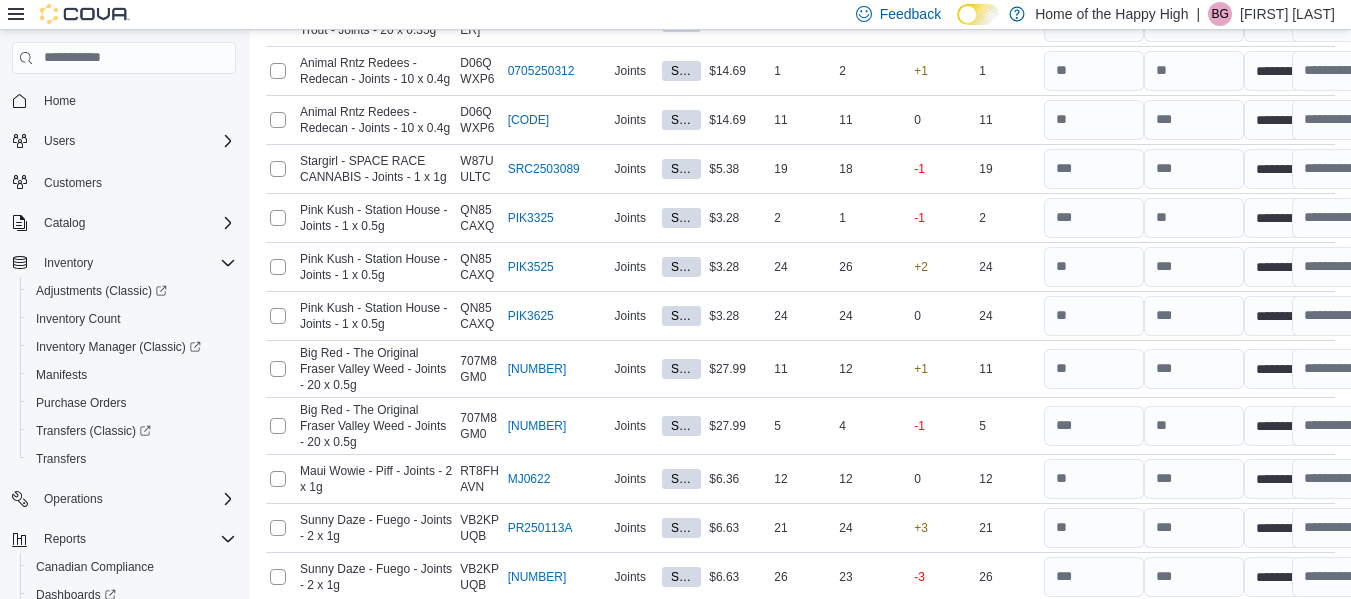 scroll, scrollTop: 1186, scrollLeft: 0, axis: vertical 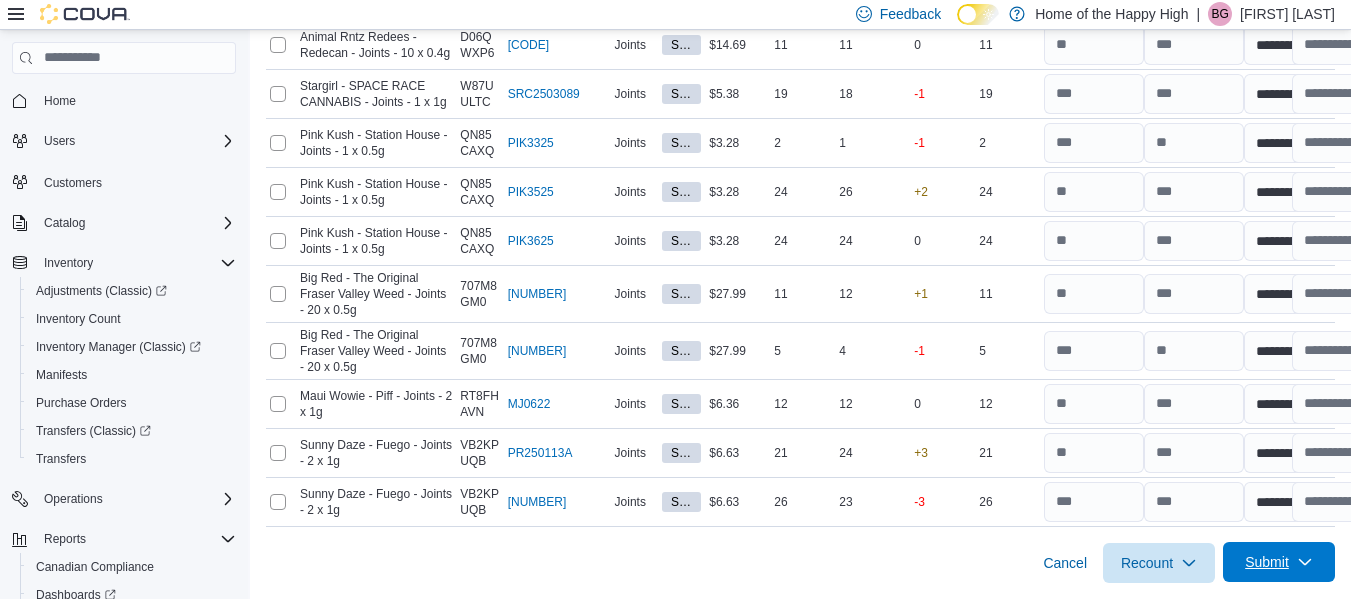 click on "Submit" at bounding box center (1267, 562) 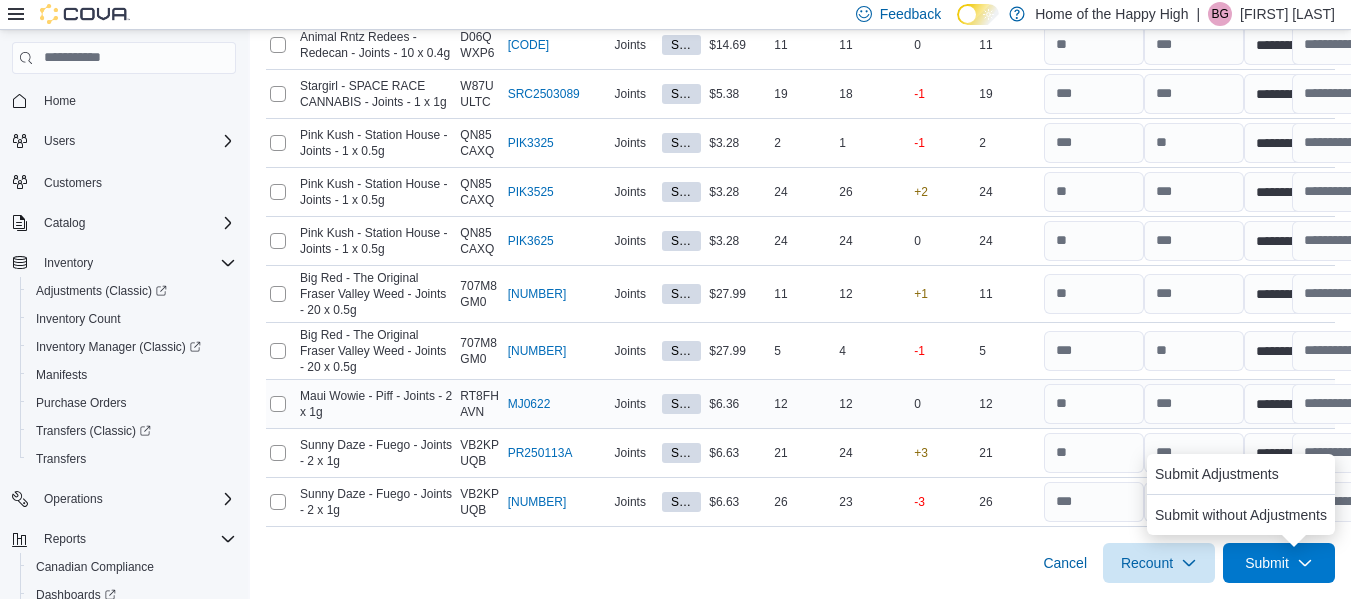 click on "0" at bounding box center (937, 404) 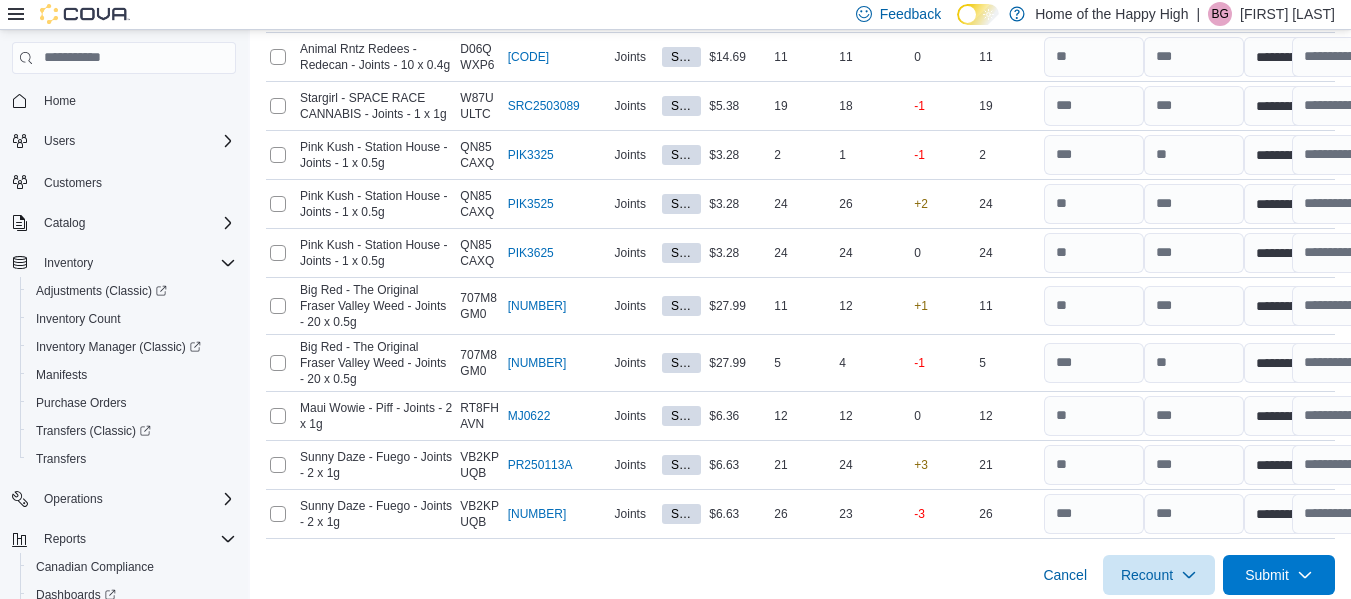 scroll, scrollTop: 1186, scrollLeft: 0, axis: vertical 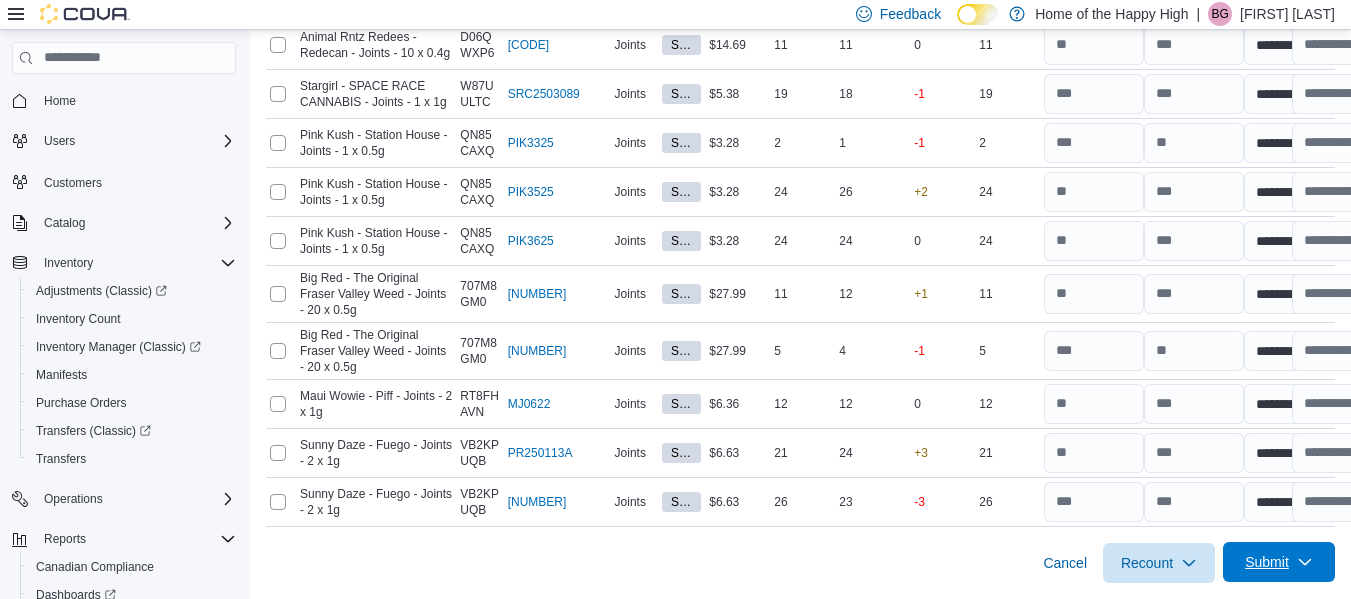 click on "Submit" at bounding box center [1267, 562] 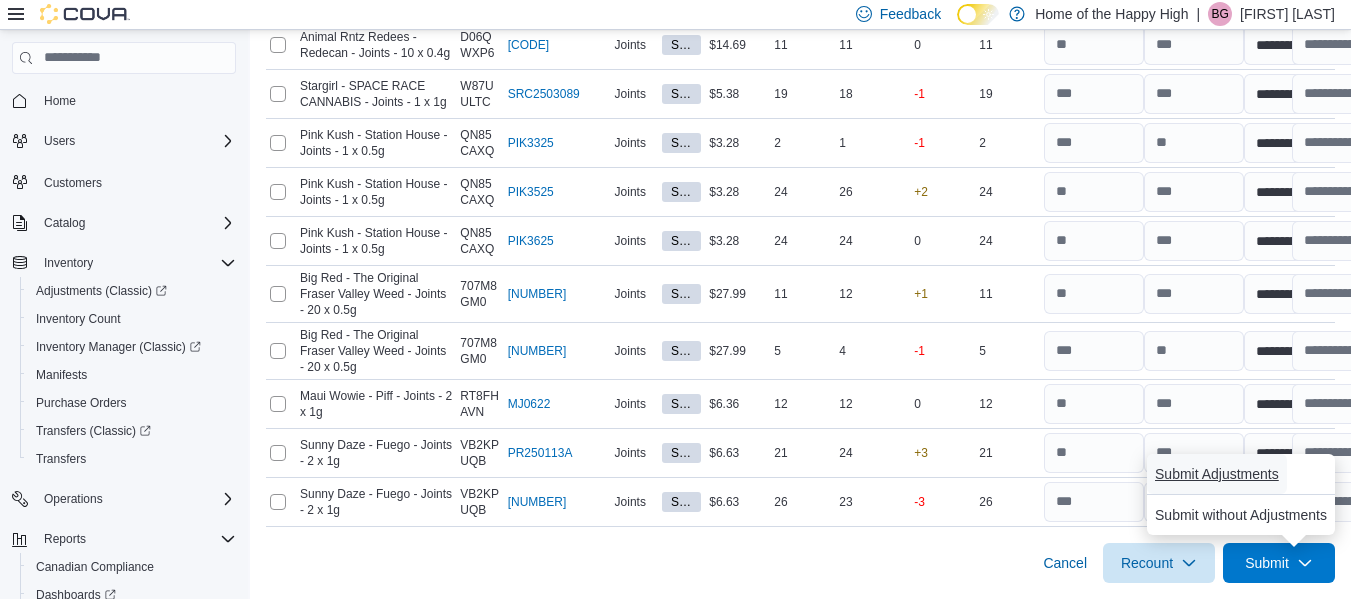 click on "Submit Adjustments" at bounding box center [1217, 474] 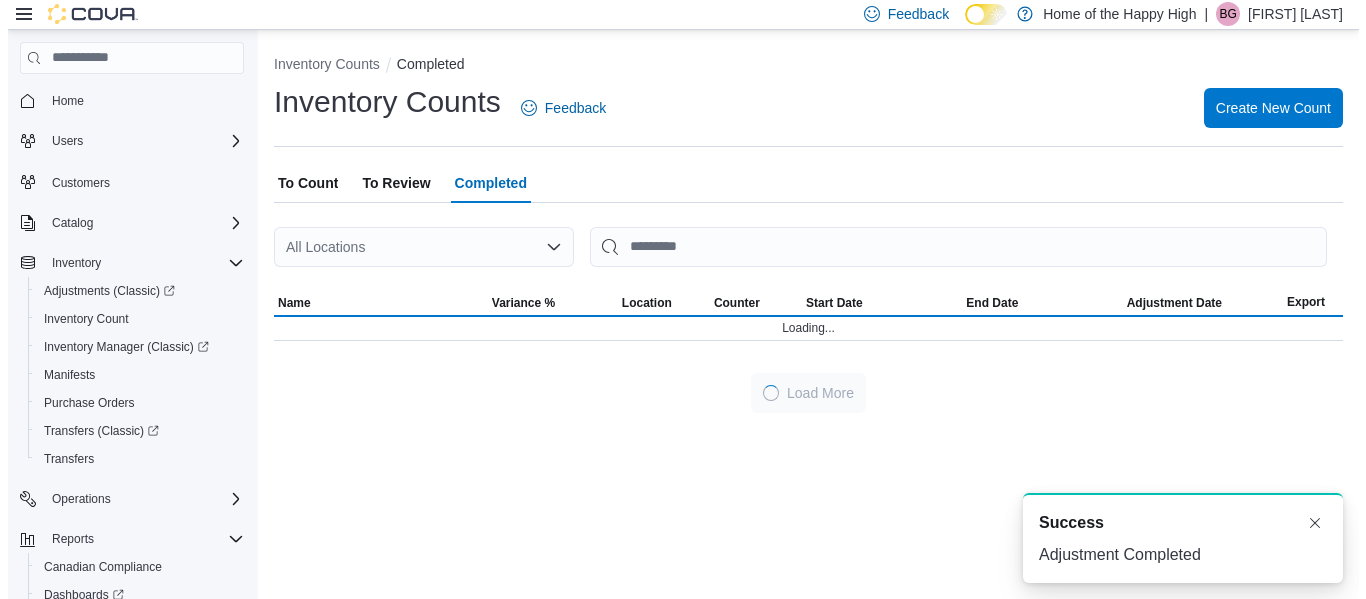 scroll, scrollTop: 0, scrollLeft: 0, axis: both 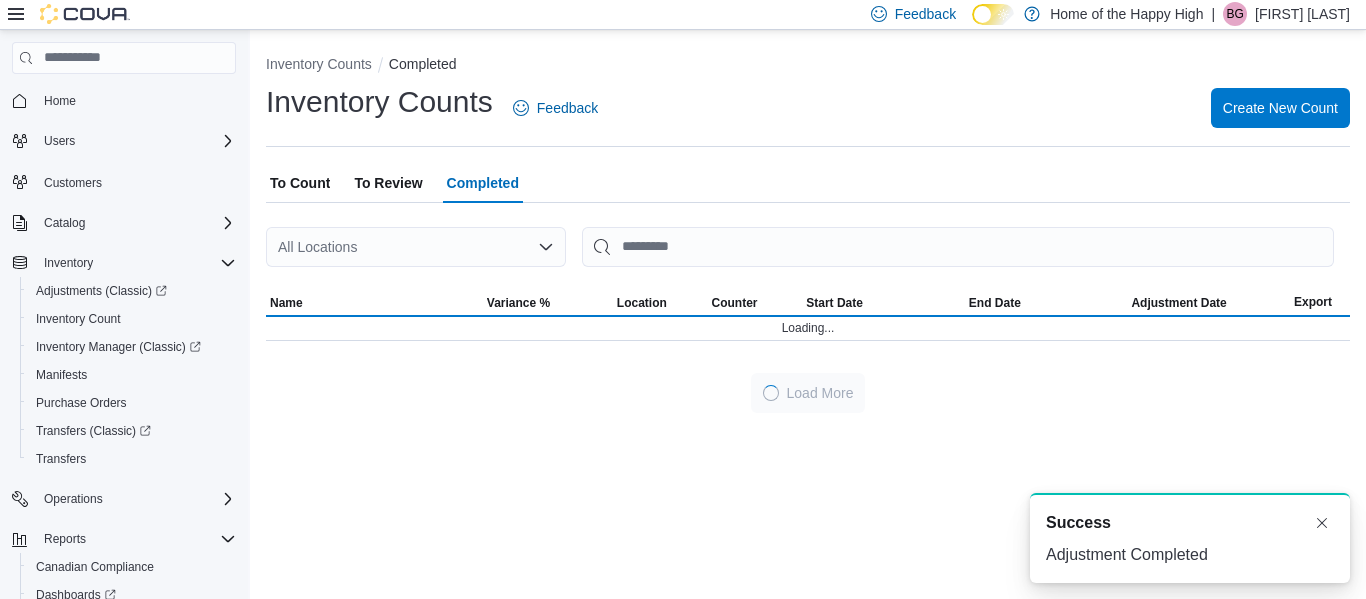 click on "To Count" at bounding box center (300, 183) 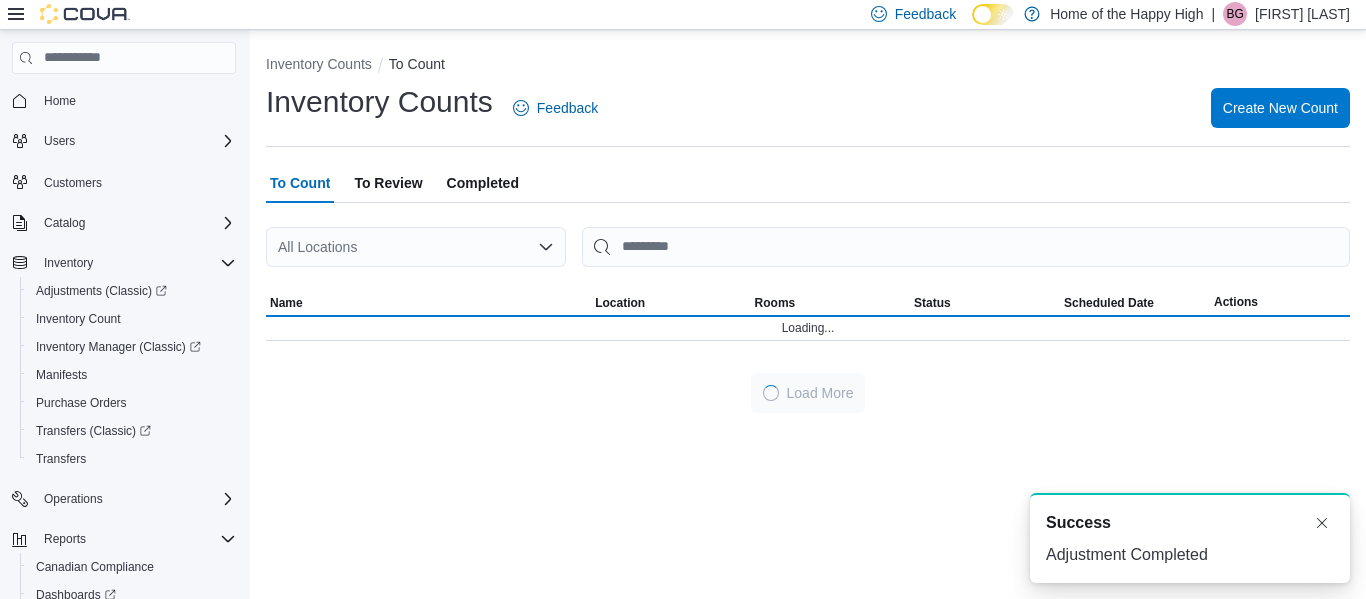 click on "All Locations" at bounding box center [416, 247] 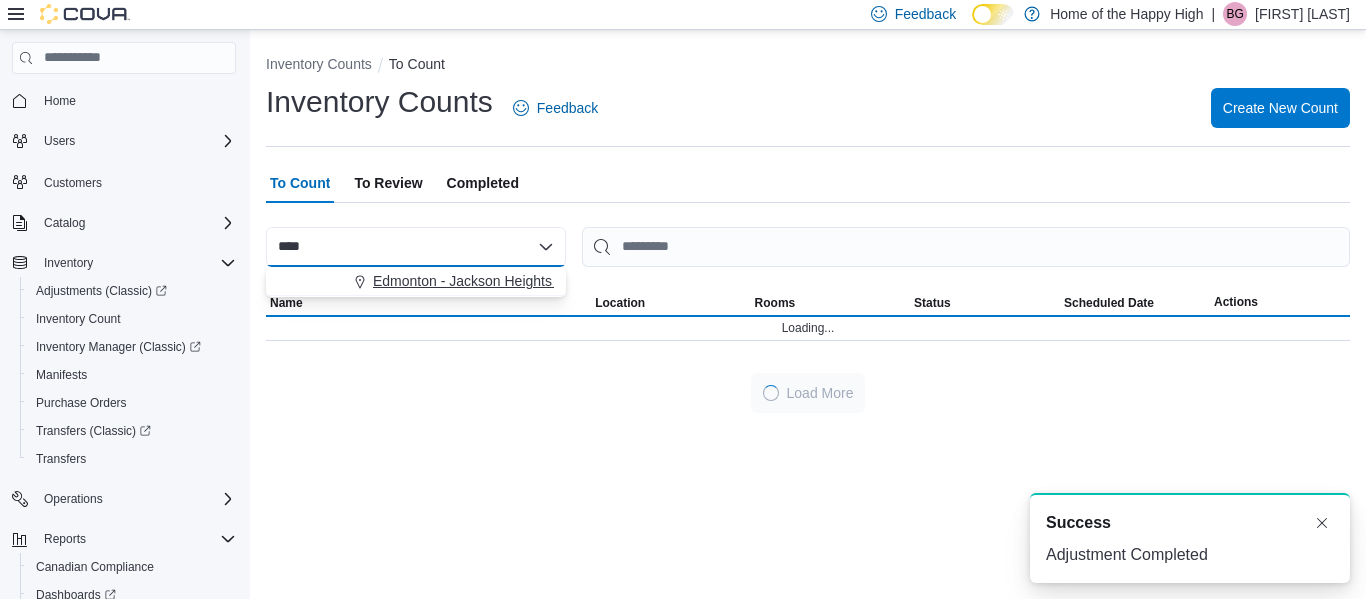 click on "Edmonton - Jackson Heights - Fire & Flower" at bounding box center (510, 281) 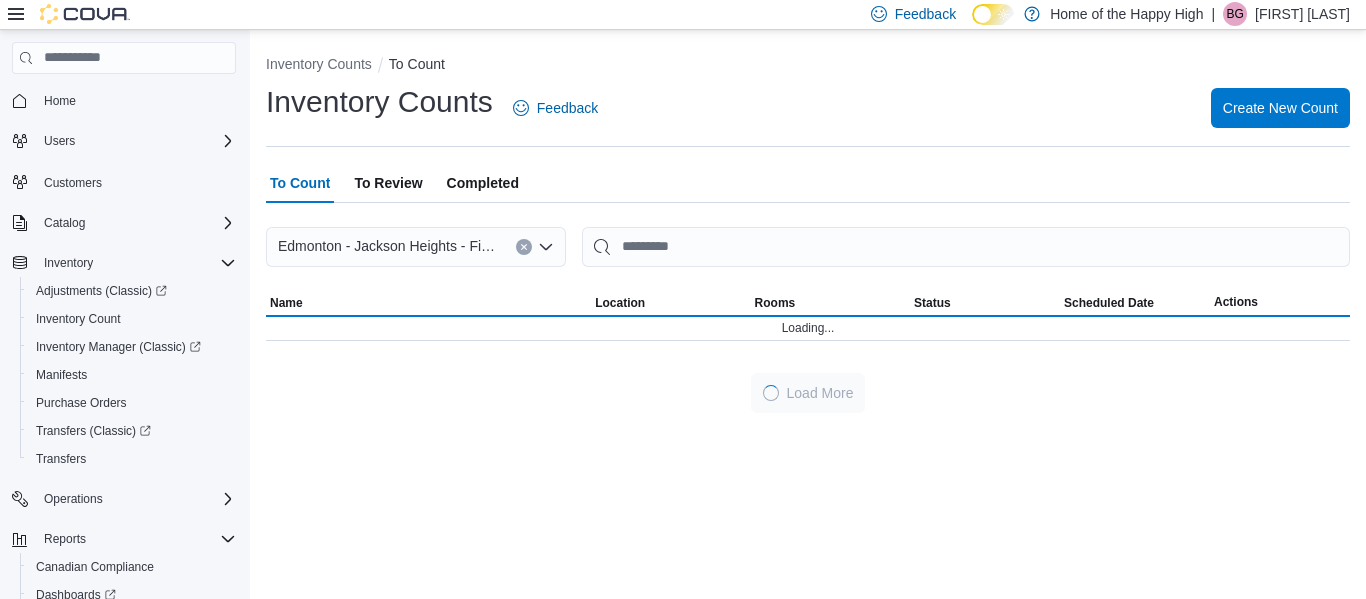 click at bounding box center [808, 357] 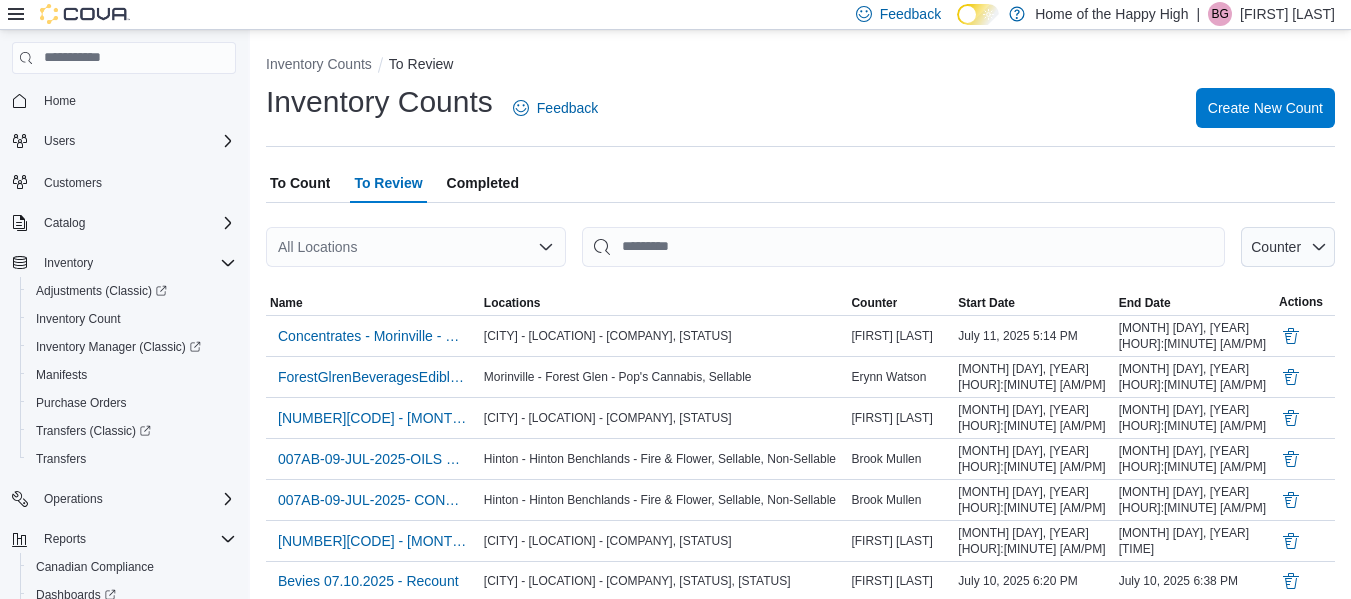 click on "To Count" at bounding box center (300, 183) 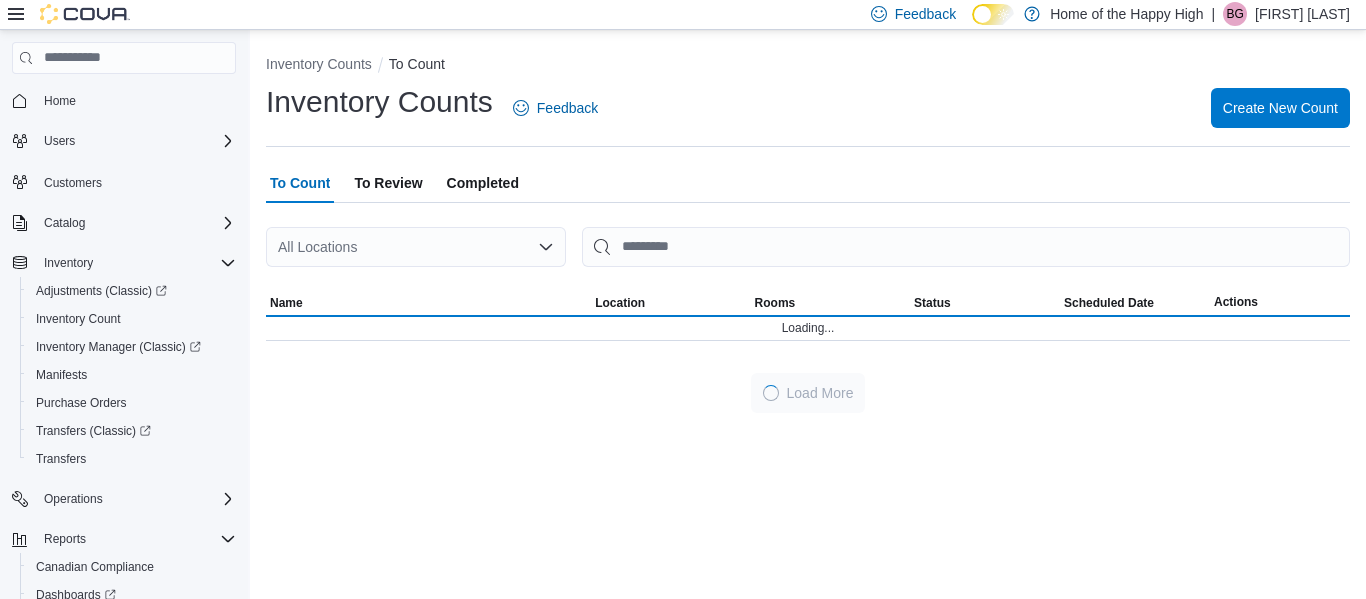 click on "All Locations" at bounding box center (416, 247) 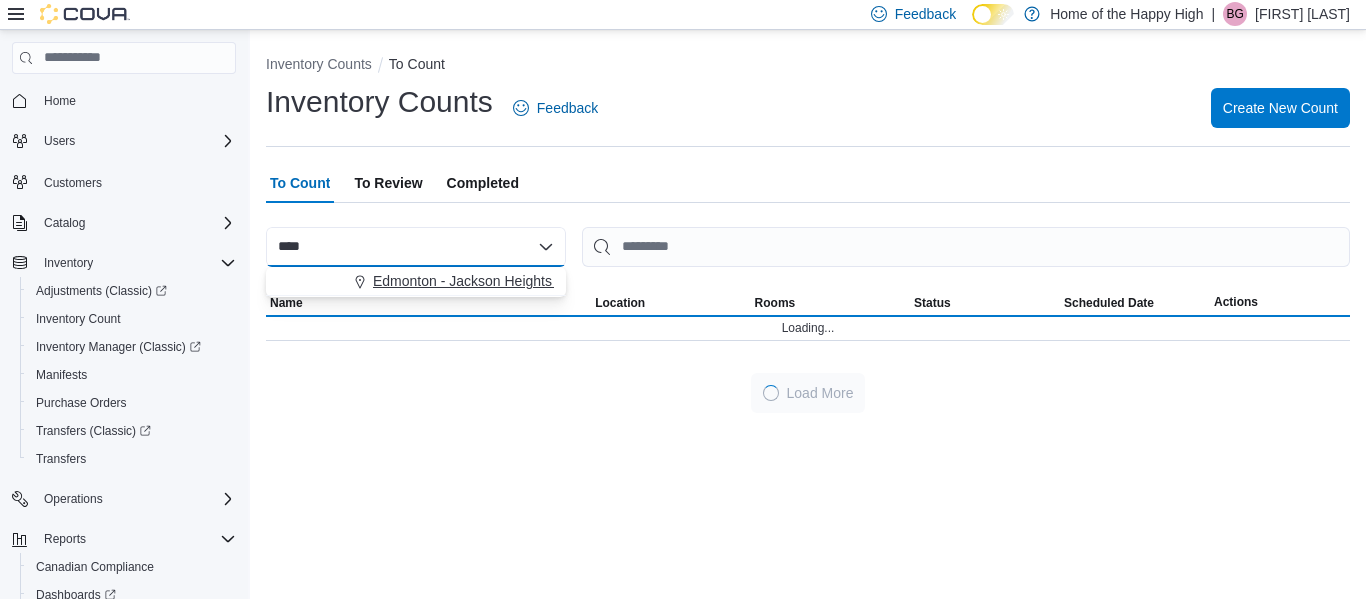 click on "Edmonton - Jackson Heights - Fire & Flower" at bounding box center [416, 281] 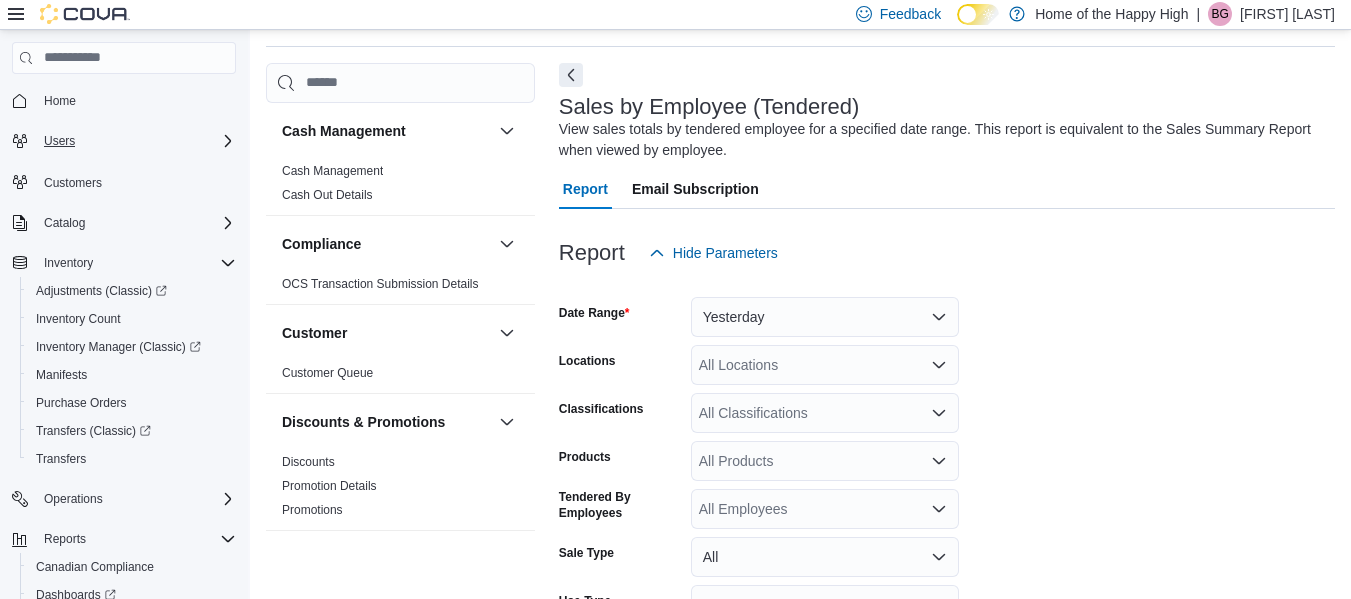 scroll, scrollTop: 67, scrollLeft: 0, axis: vertical 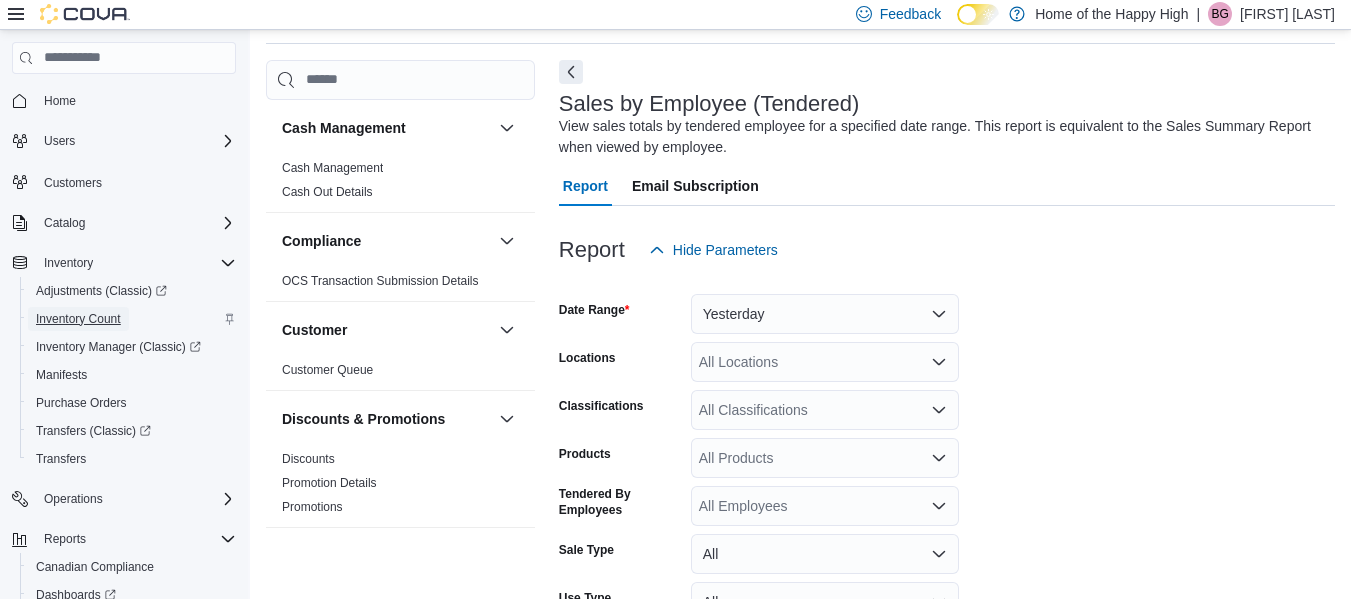 click on "Inventory Count" at bounding box center (78, 319) 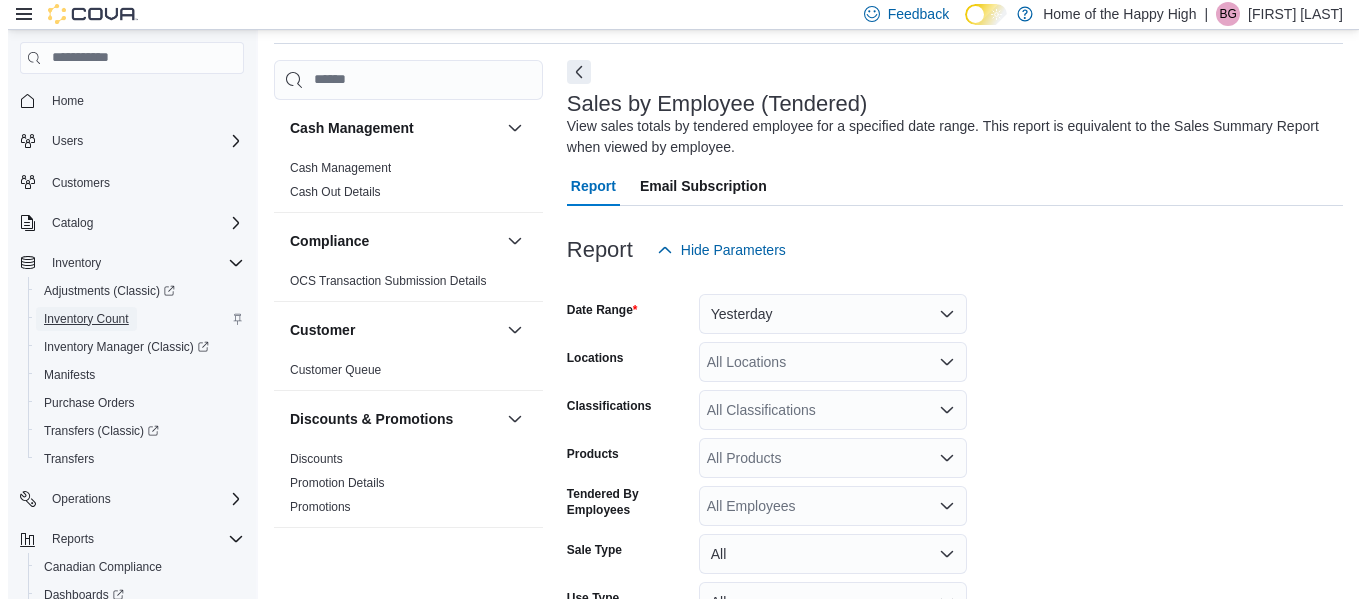 scroll, scrollTop: 0, scrollLeft: 0, axis: both 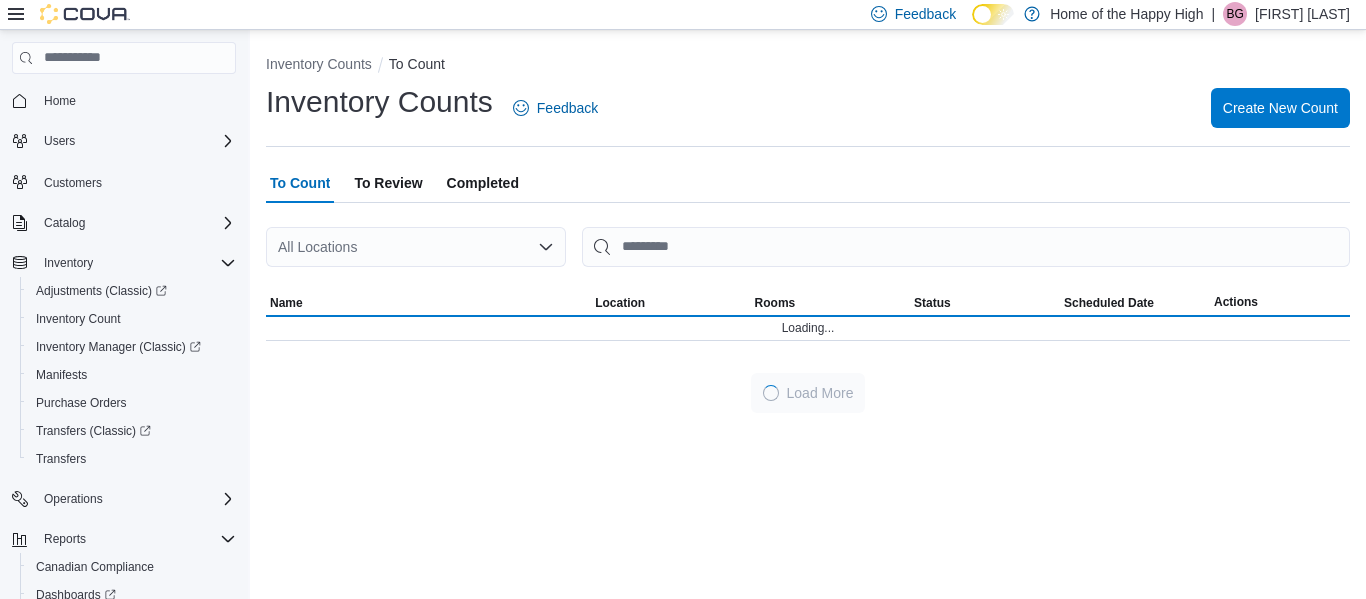 click on "All Locations" at bounding box center [416, 247] 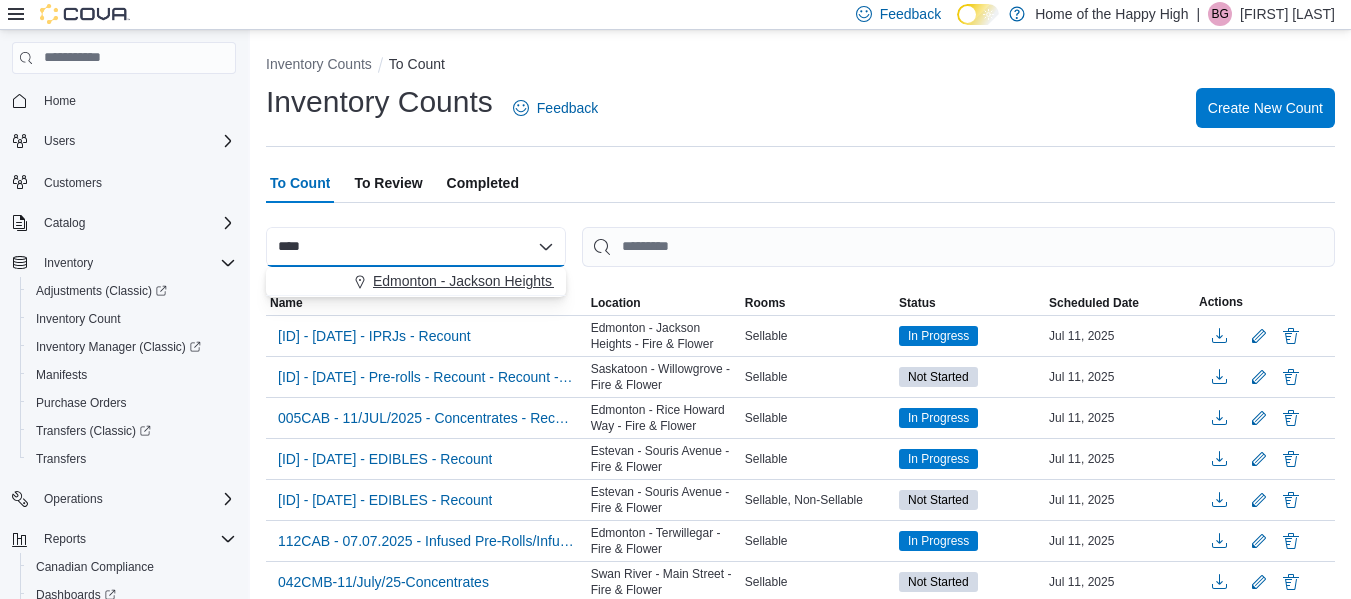 type on "****" 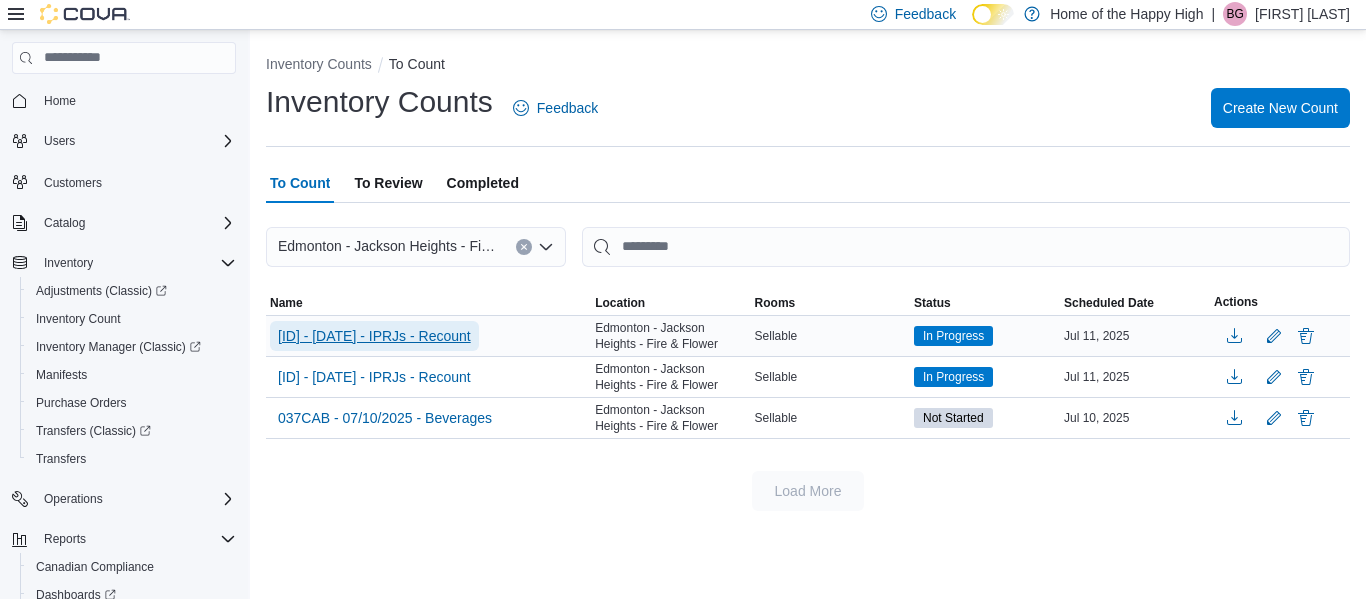 click on "[CODE]-[MONTH]/[YEAR]-[CATEGORY] - Recount" at bounding box center (374, 336) 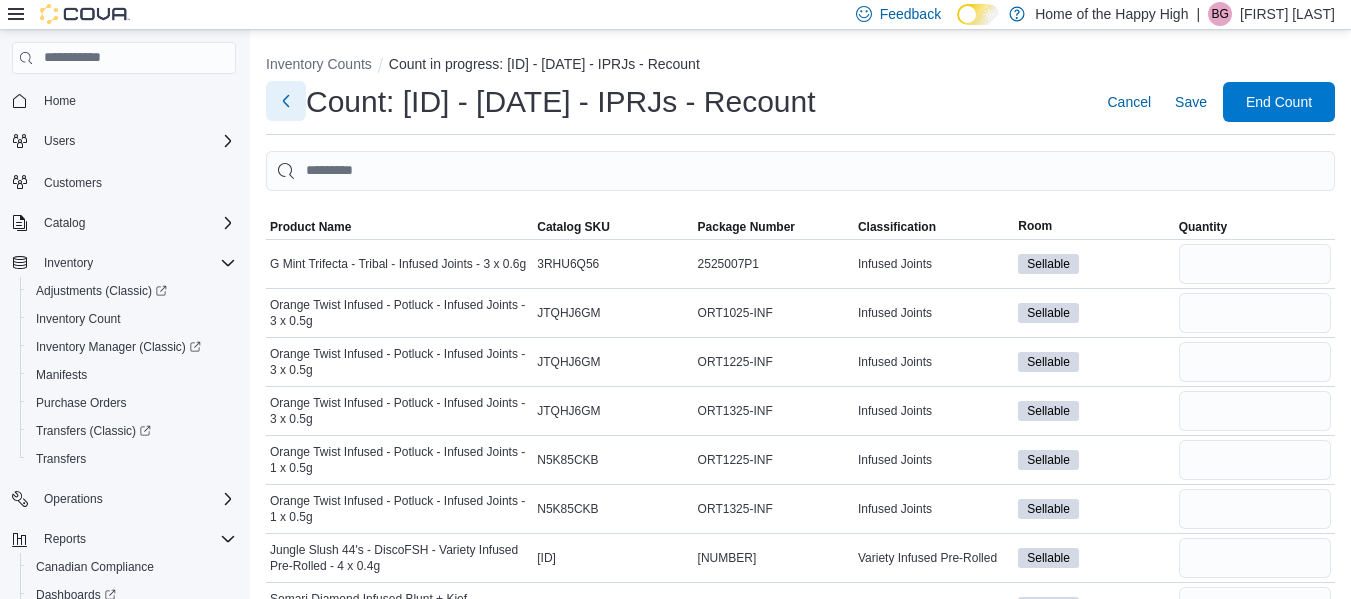 click at bounding box center (286, 101) 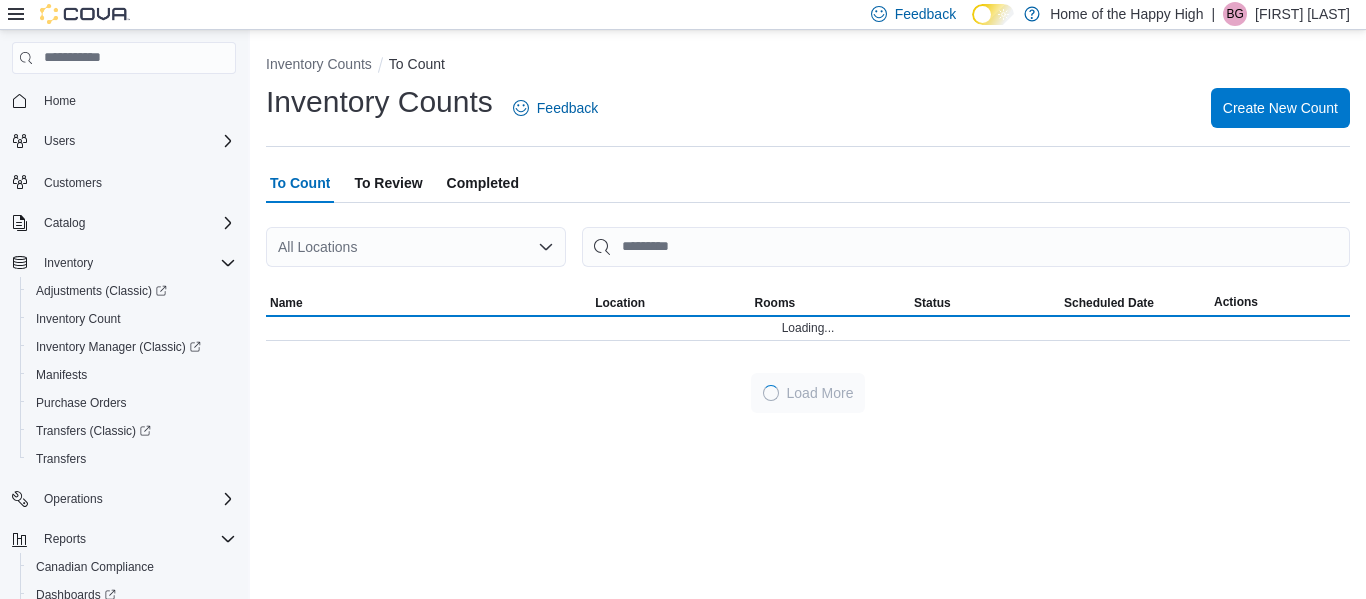 click on "All Locations" at bounding box center (416, 247) 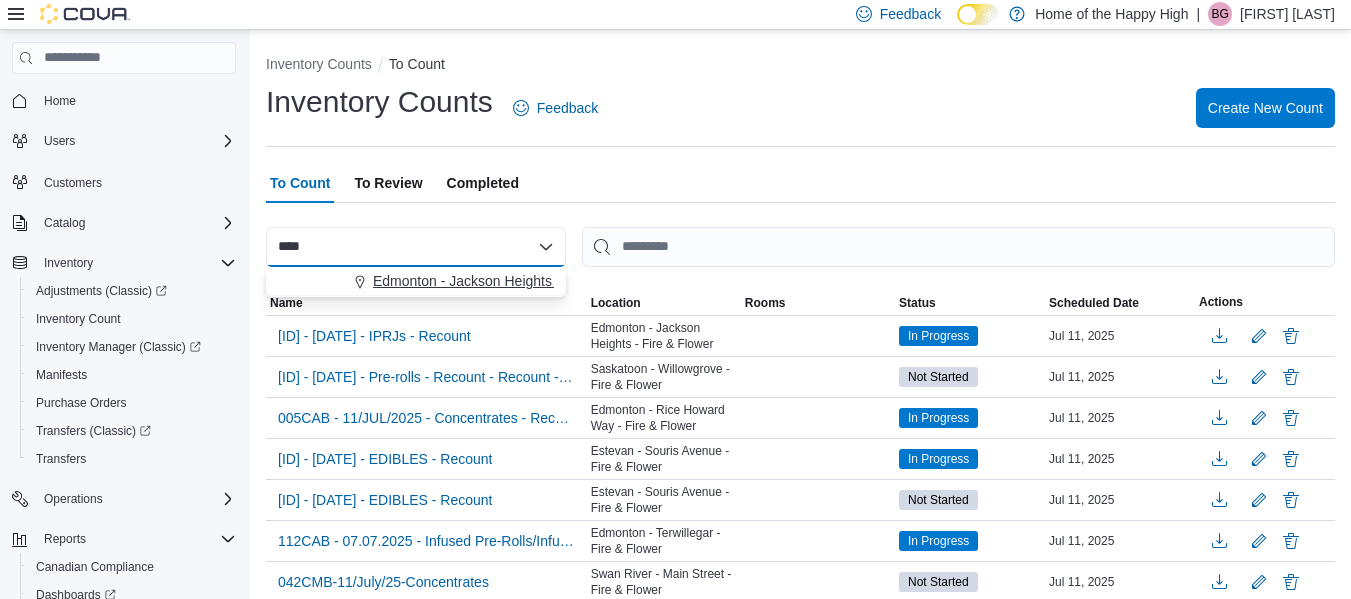 type on "****" 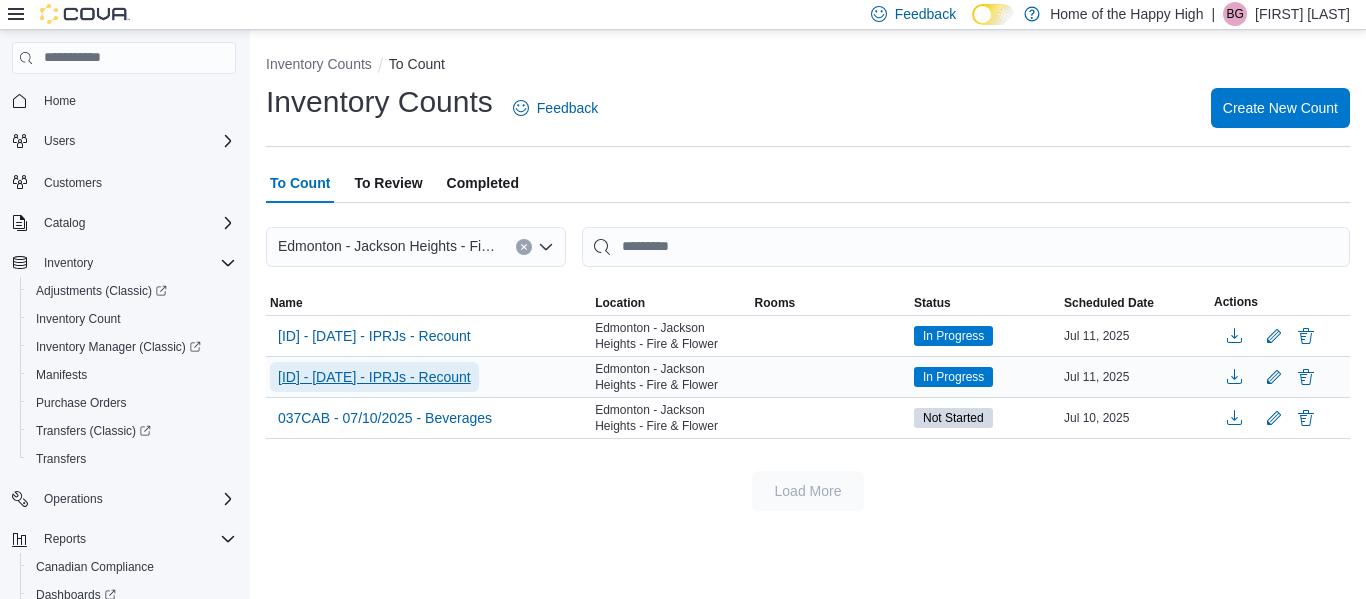 click on "[CODE]-[MONTH]/[YEAR]-[CATEGORY] - Recount" at bounding box center [374, 377] 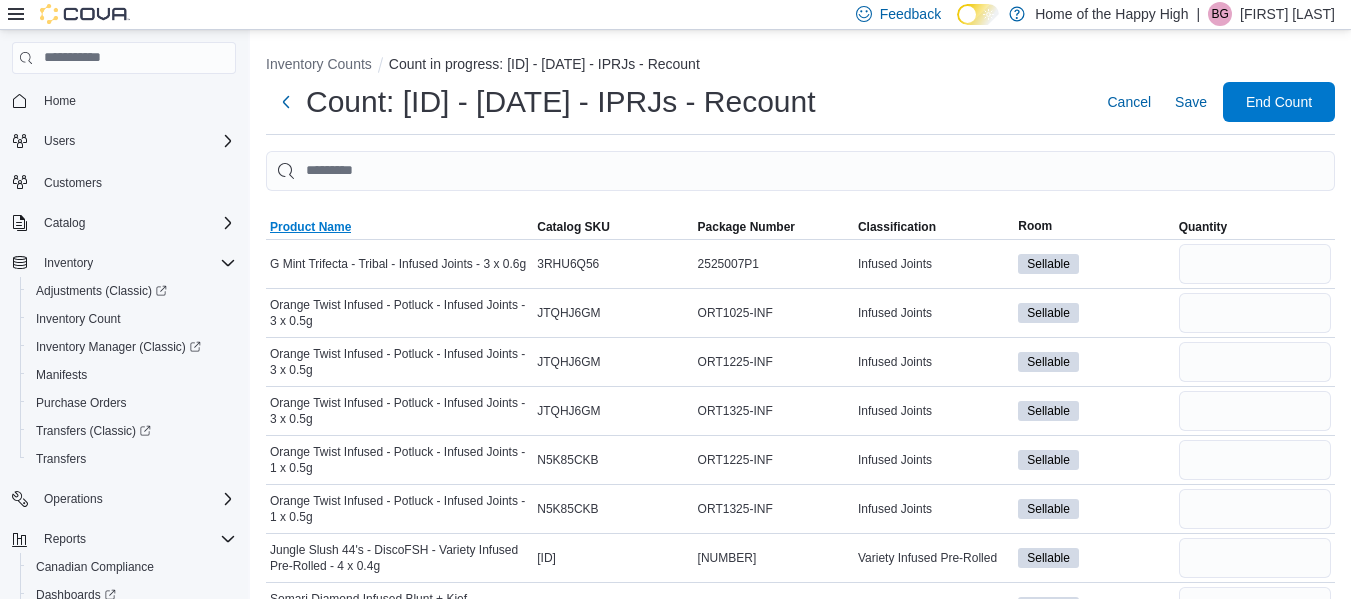 click on "Product Name" at bounding box center (310, 227) 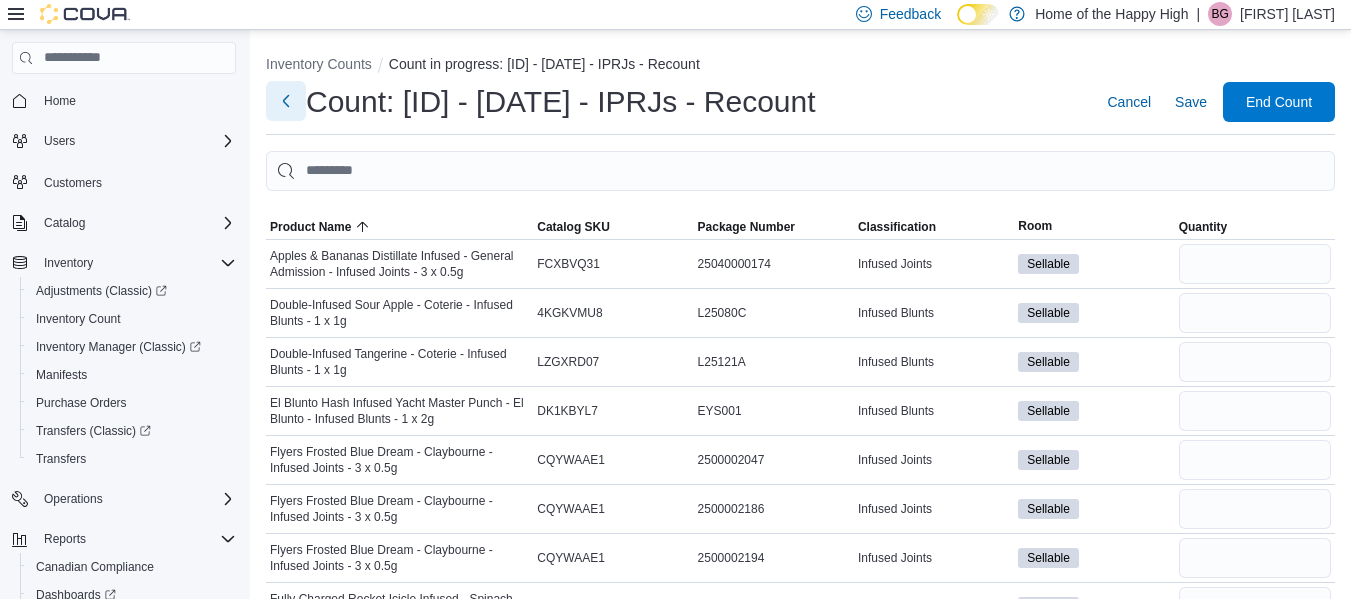 click at bounding box center [286, 101] 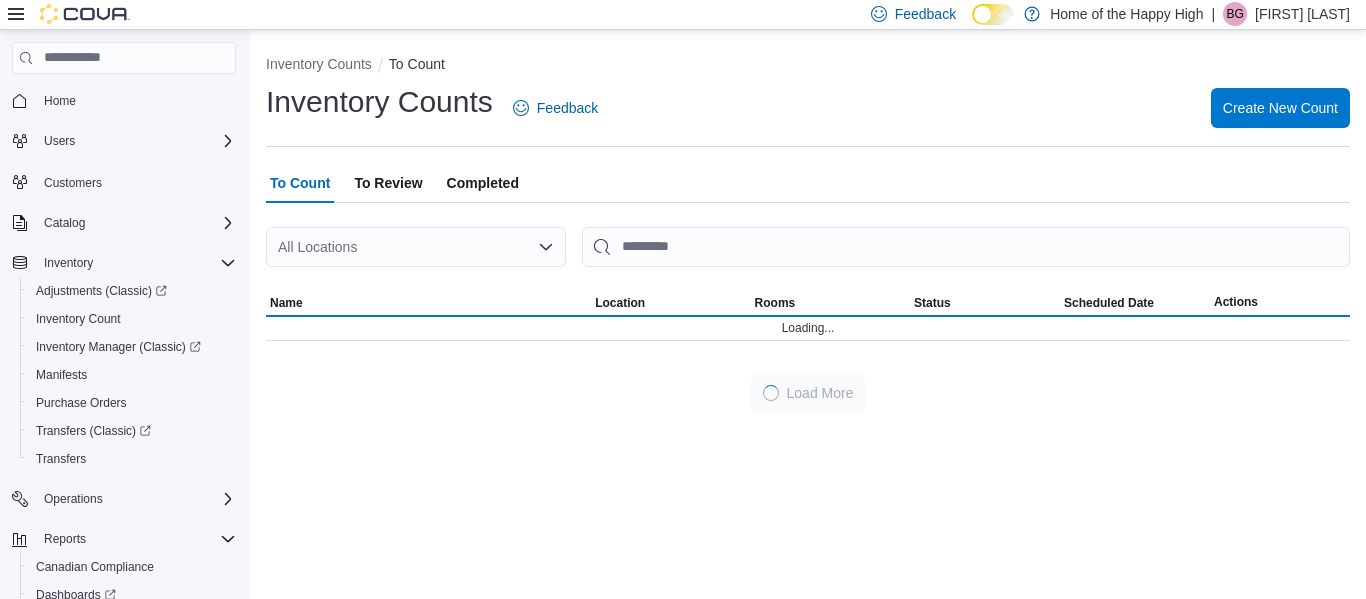 click on "All Locations" at bounding box center (416, 247) 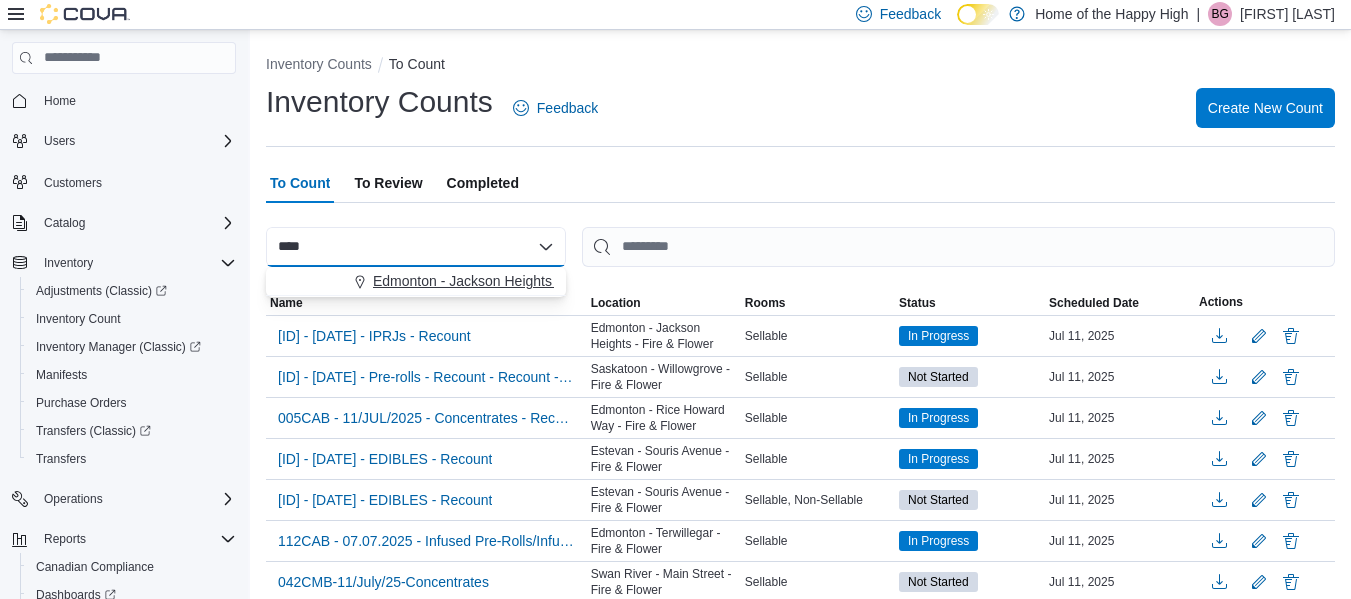 type on "****" 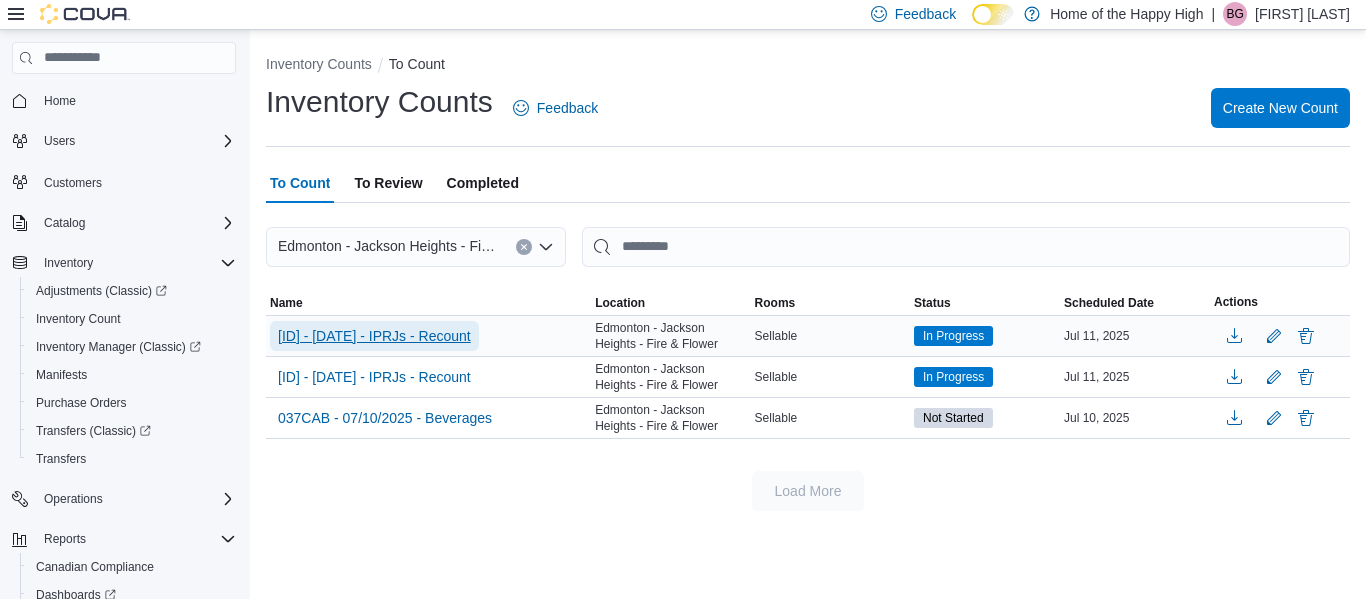 click on "[CODE]-[MONTH]/[YEAR]-[CATEGORY] - Recount" at bounding box center [374, 336] 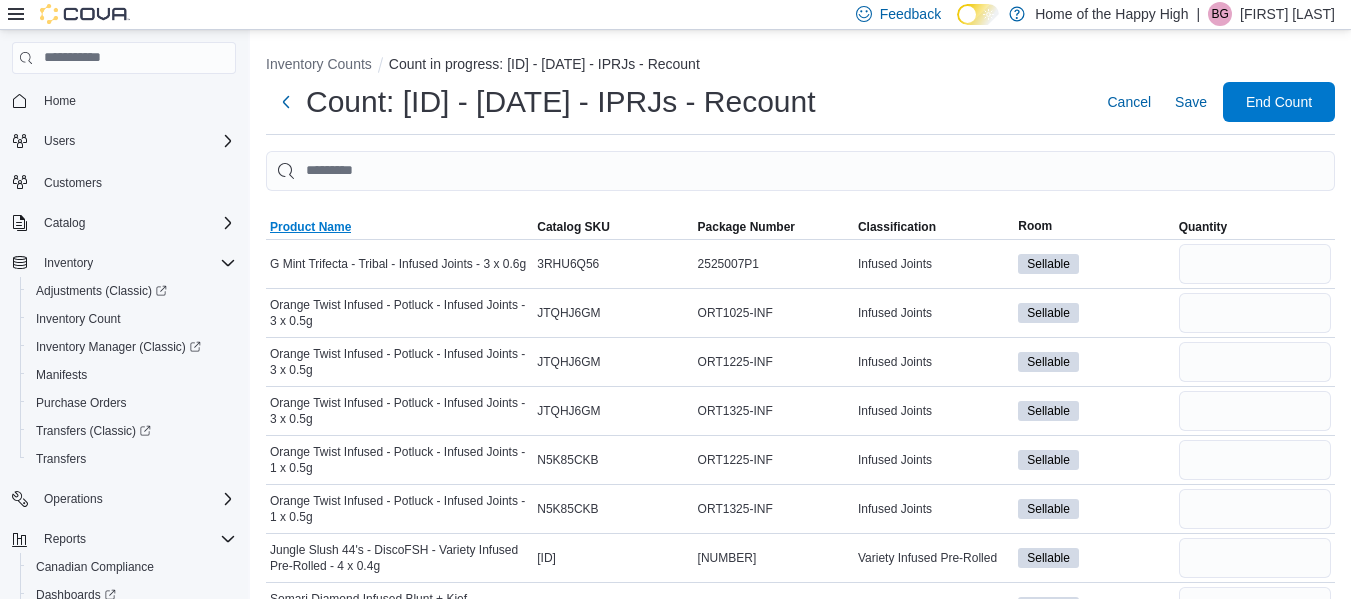 click on "Product Name" at bounding box center [310, 227] 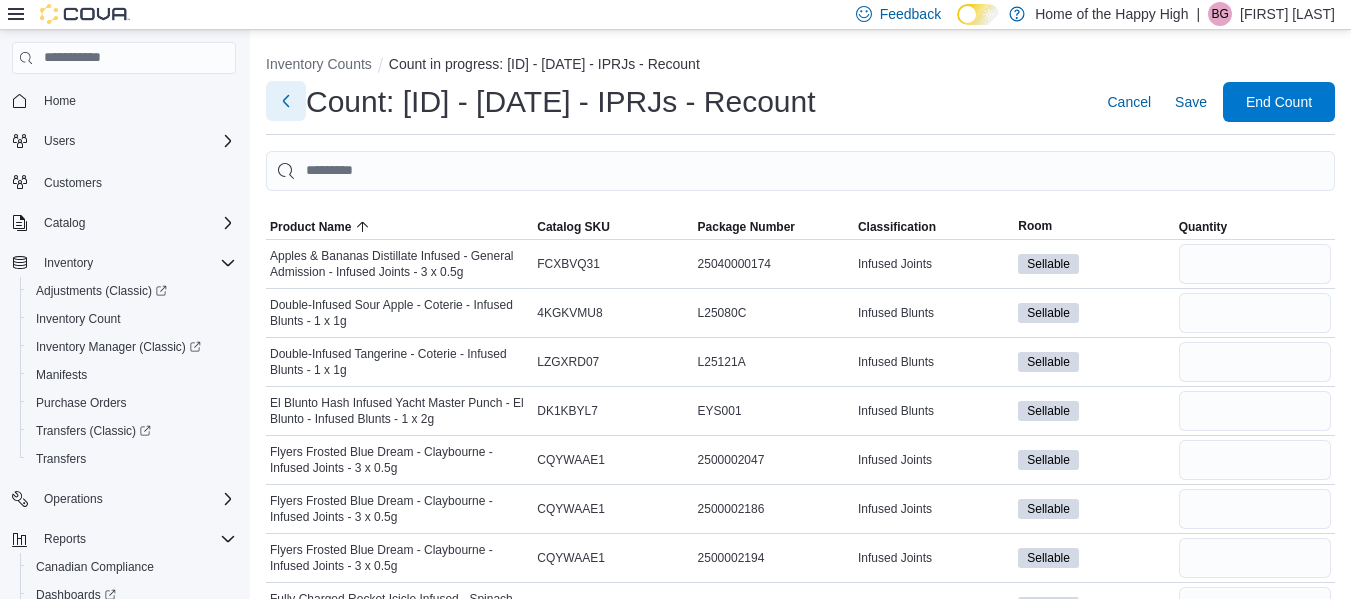 click at bounding box center (286, 101) 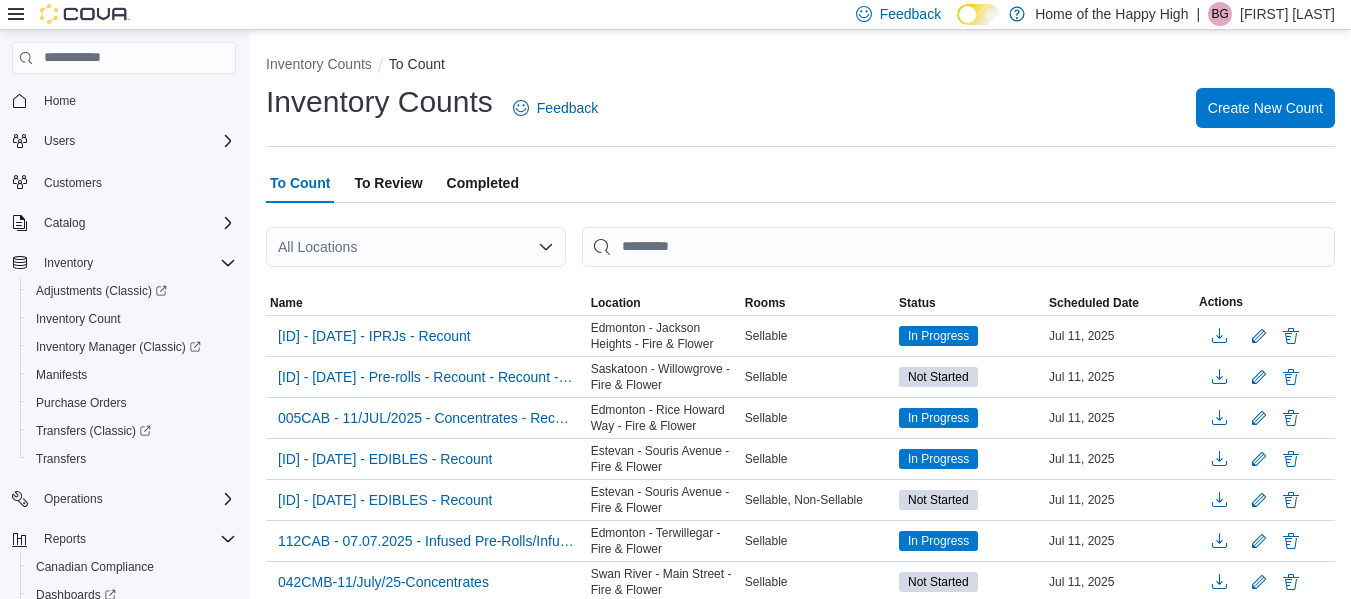 click on "All Locations" at bounding box center (416, 247) 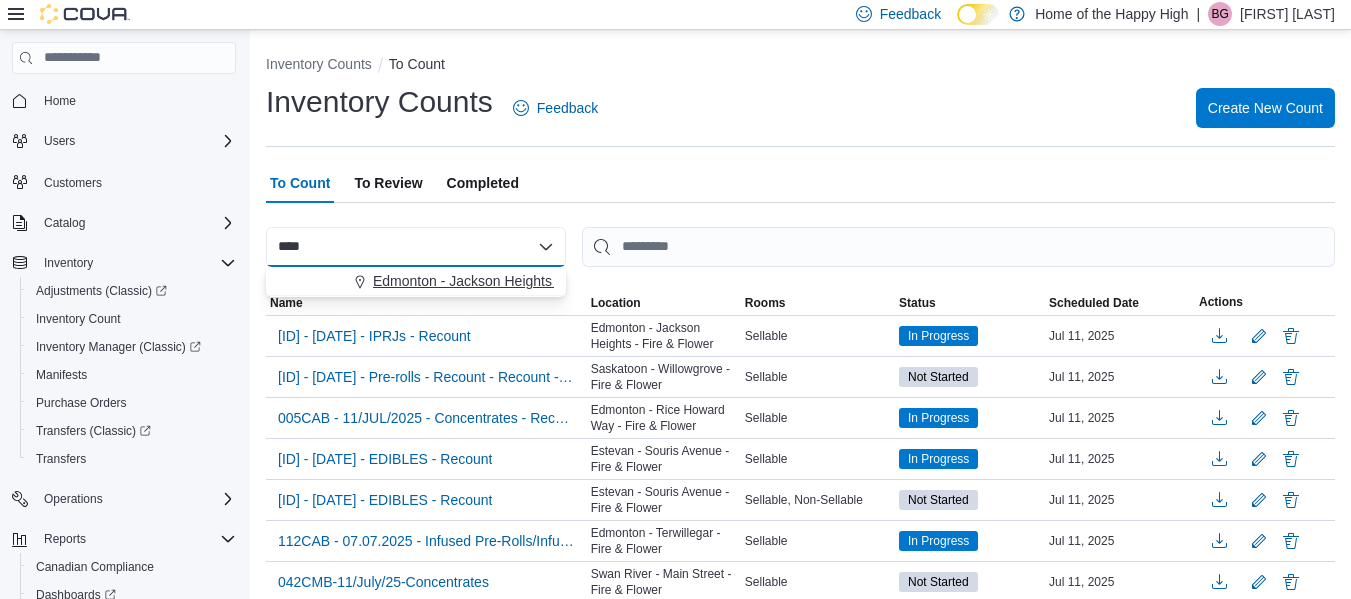 type on "****" 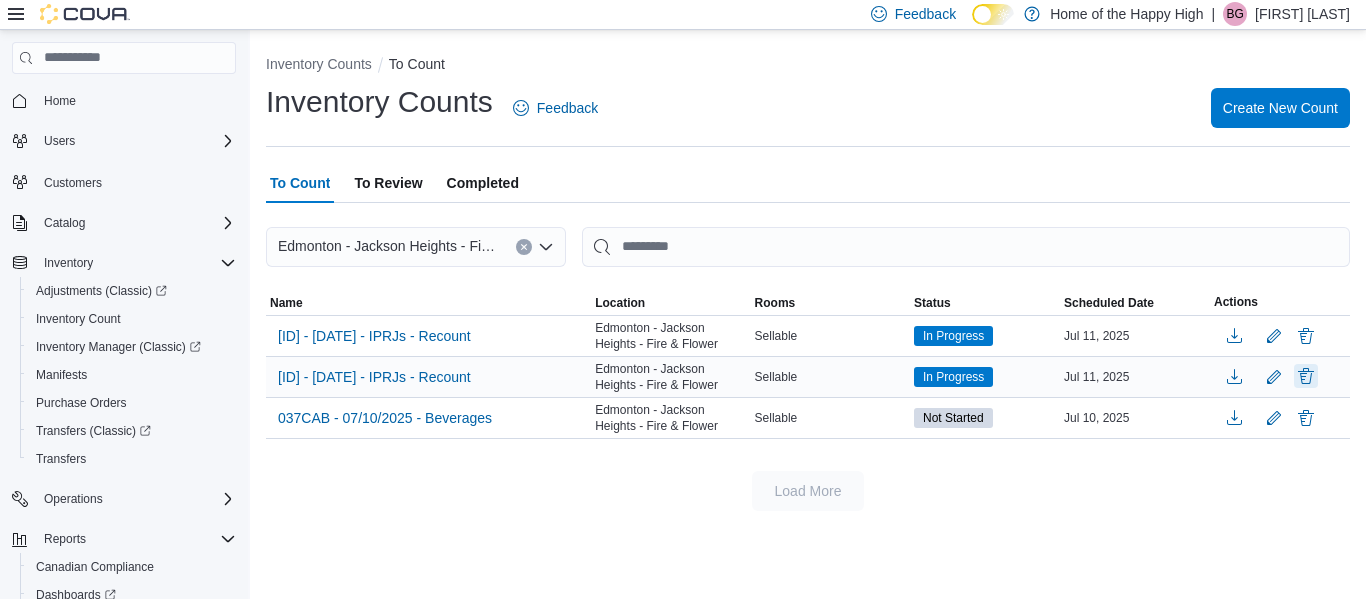 click at bounding box center [1306, 376] 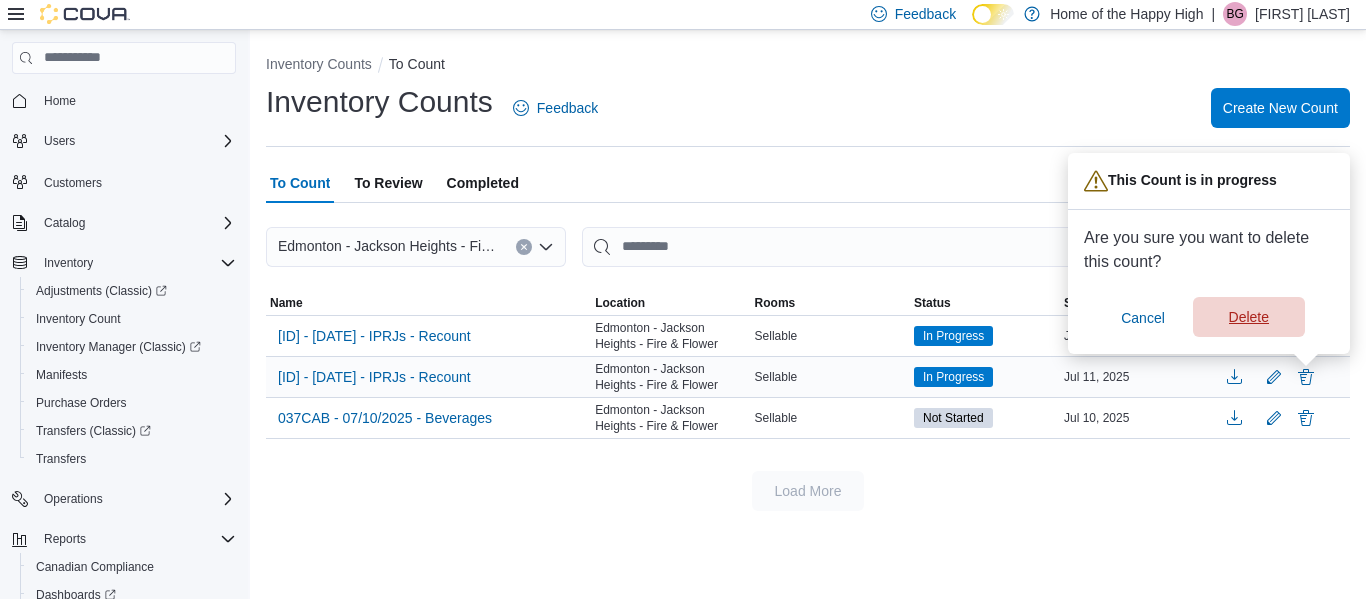 click on "Delete" at bounding box center (1249, 317) 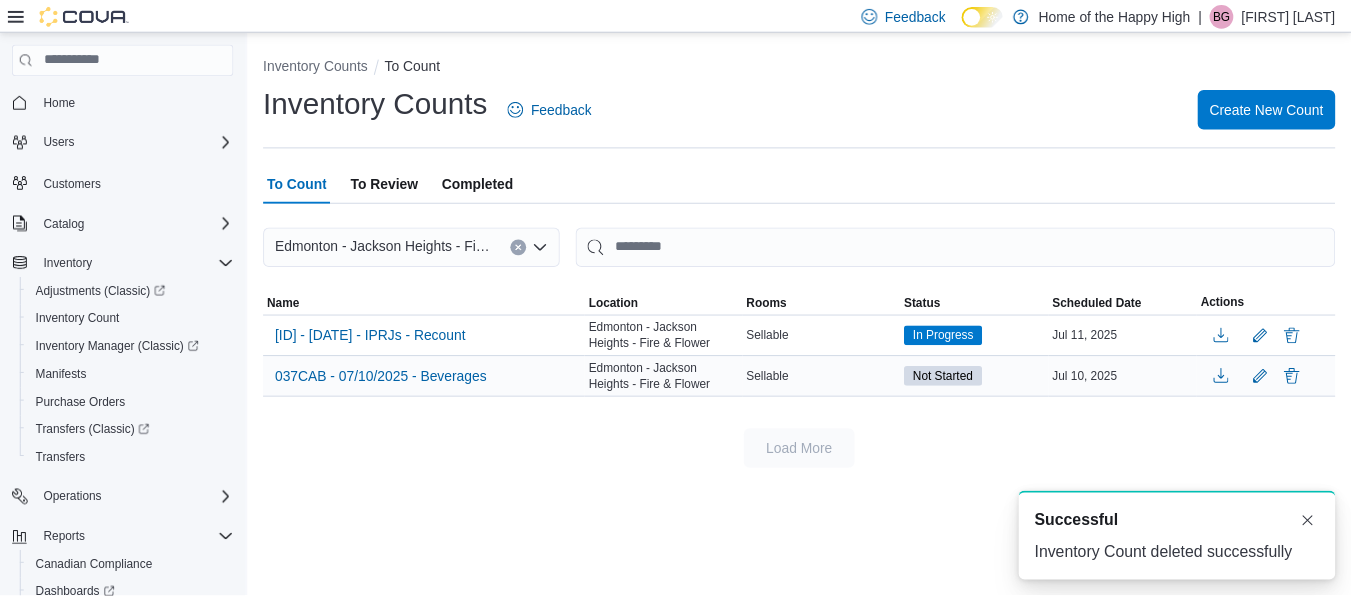 scroll, scrollTop: 0, scrollLeft: 0, axis: both 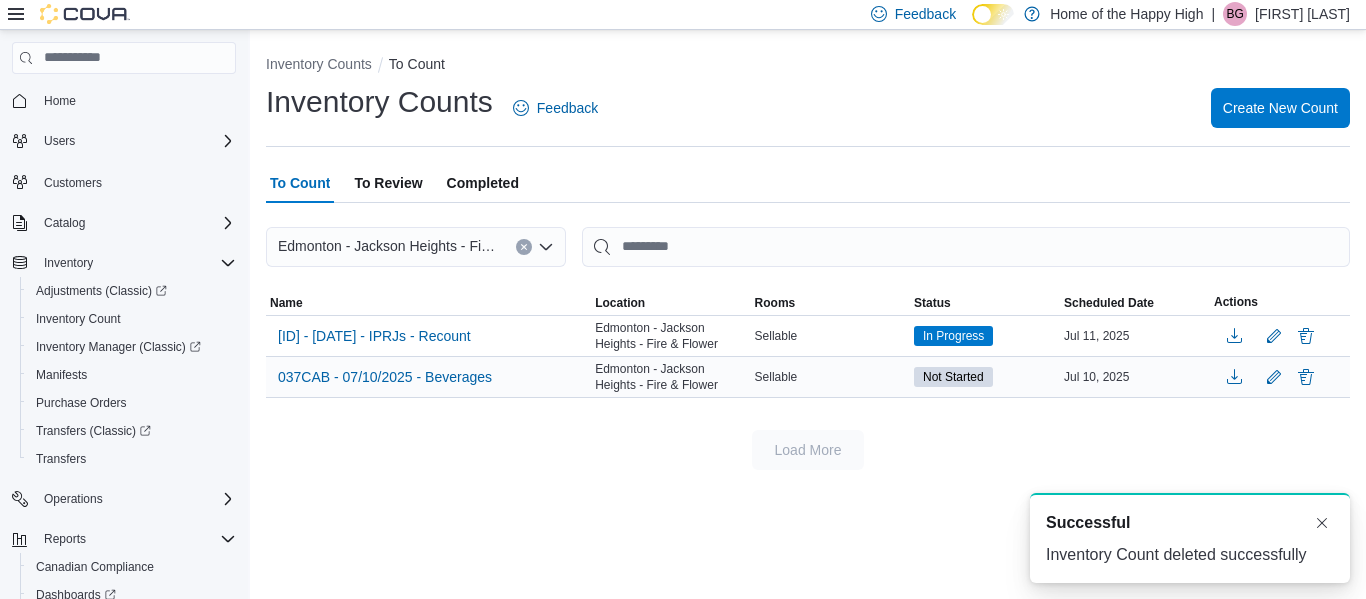 click on "Inventory Counts To Count Inventory Counts Feedback Create New Count To Count To Review Completed Edmonton - Jackson Heights - Fire & Flower Sorting This table contains 2 rows. Name Location Rooms Status Scheduled Date Actions 037CAB - 07/10/2025 - IPRJs - Recount Edmonton - Jackson Heights - Fire & Flower Sellable In Progress Jul 11, 2025 037CAB - 07/10/2025 - Beverages Edmonton - Jackson Heights - Fire & Flower Sellable Not Started Jul 10, 2025 Load More" at bounding box center [808, 258] 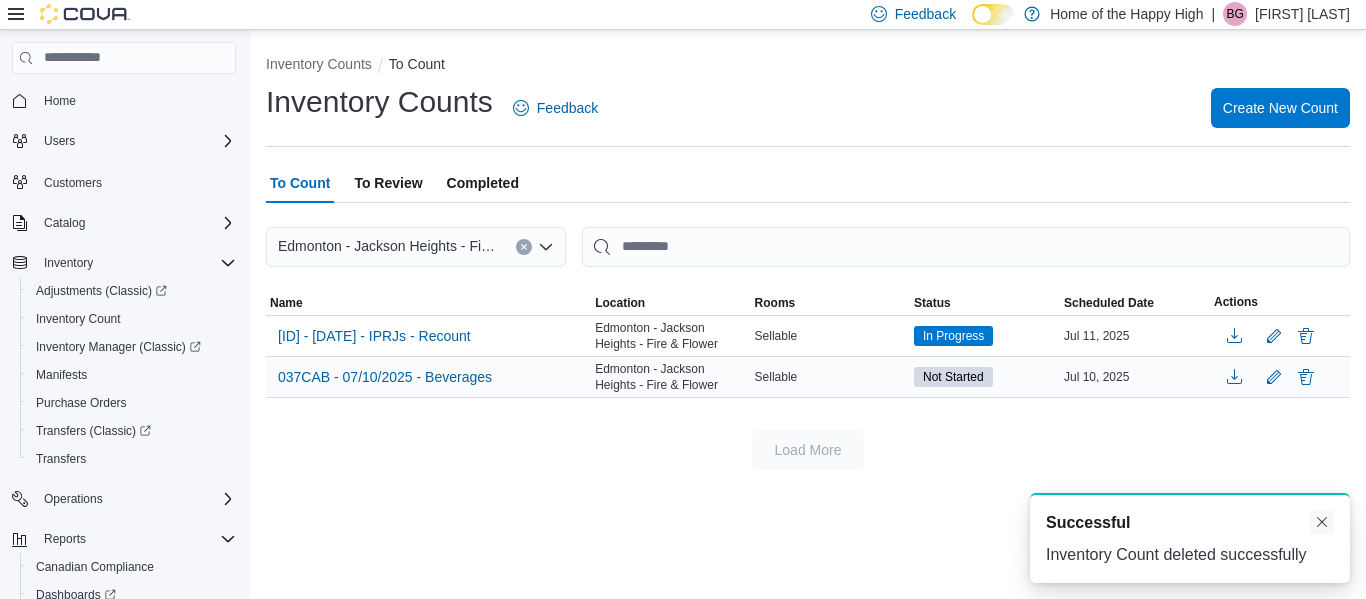 click at bounding box center [1322, 522] 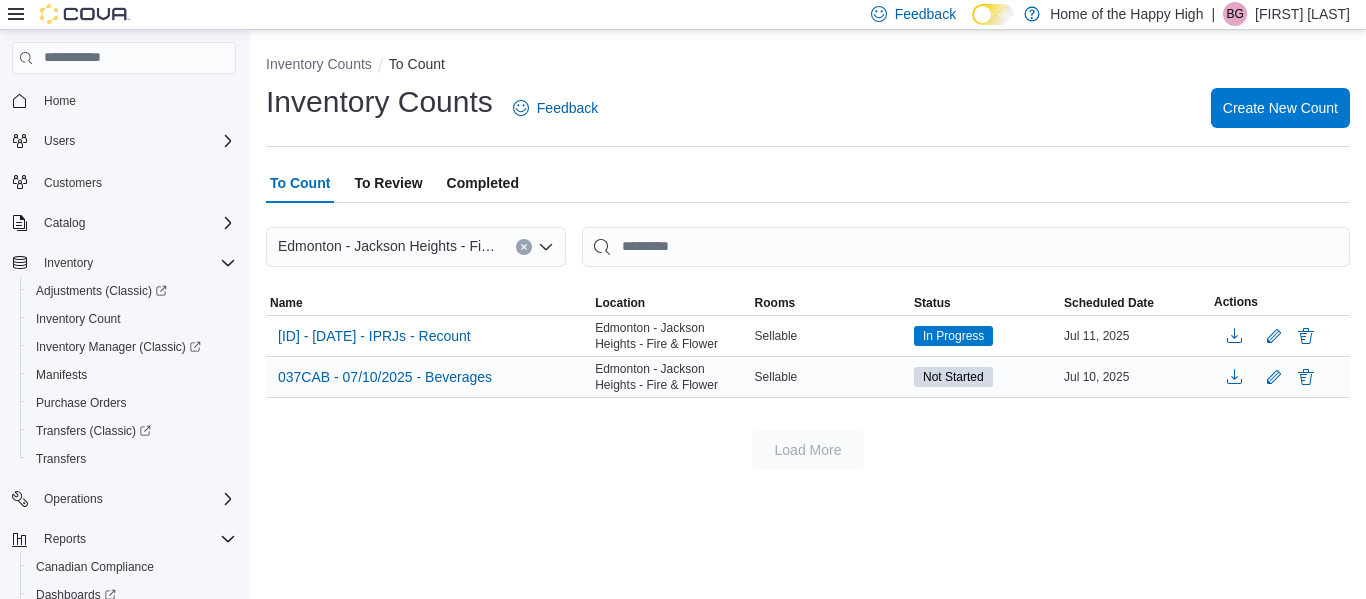 click on "To Review" at bounding box center (388, 183) 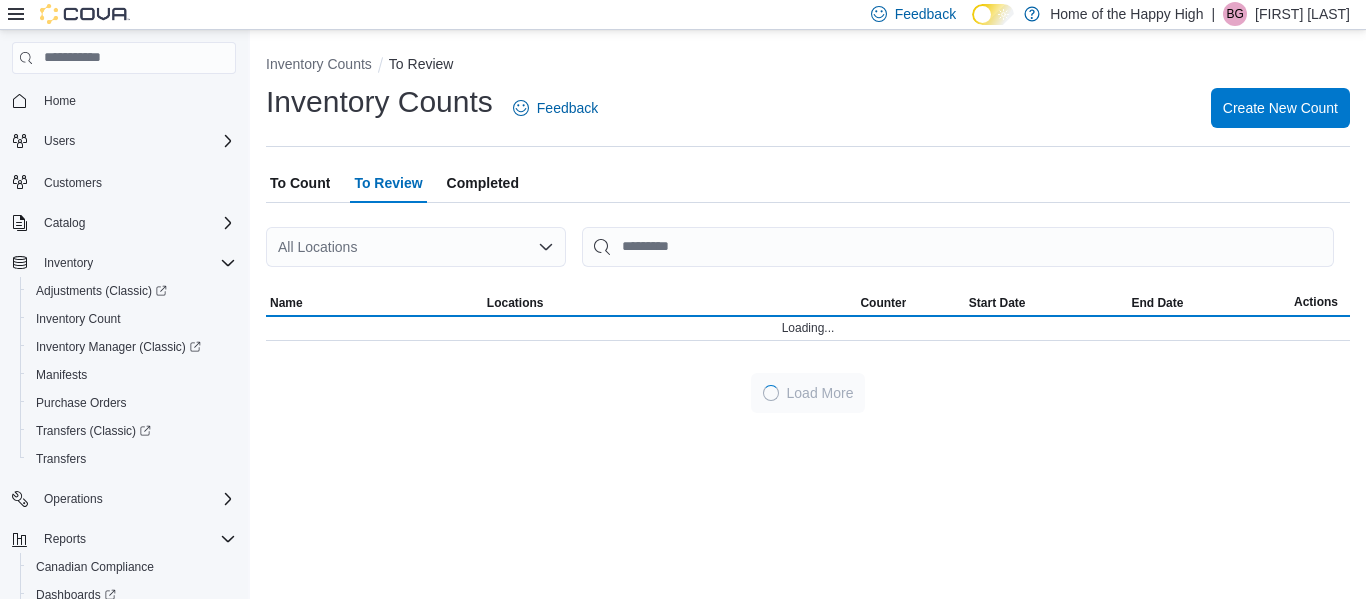 click on "To Count" at bounding box center [300, 183] 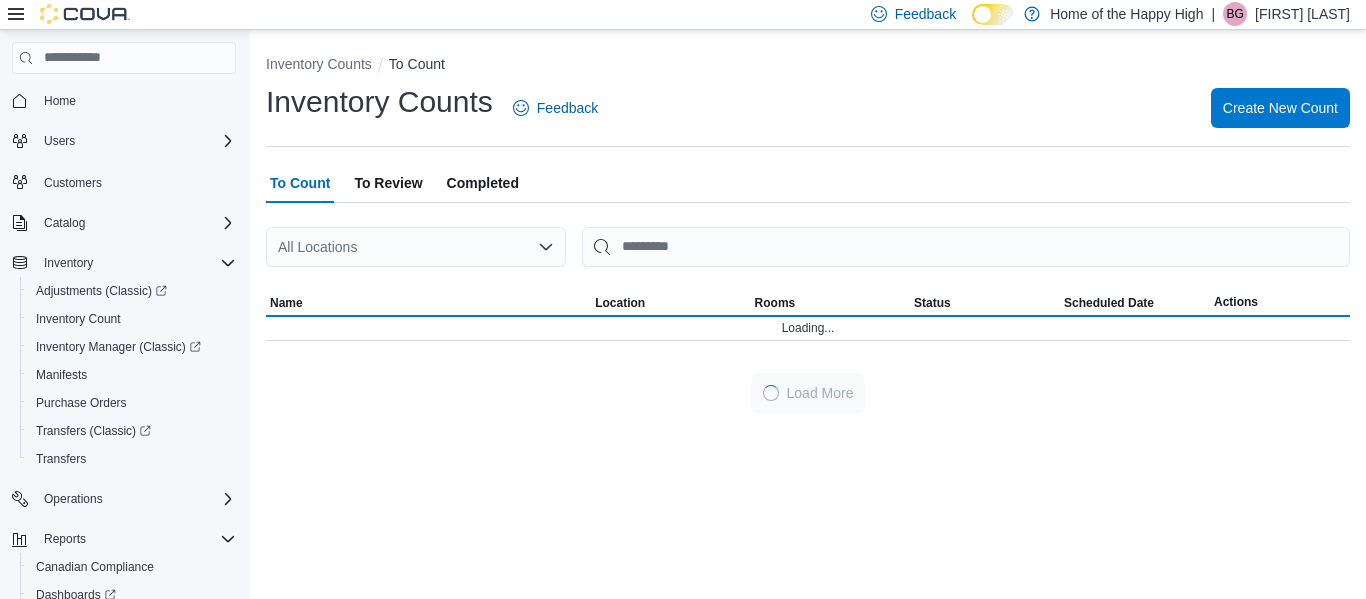 click on "All Locations" at bounding box center [416, 247] 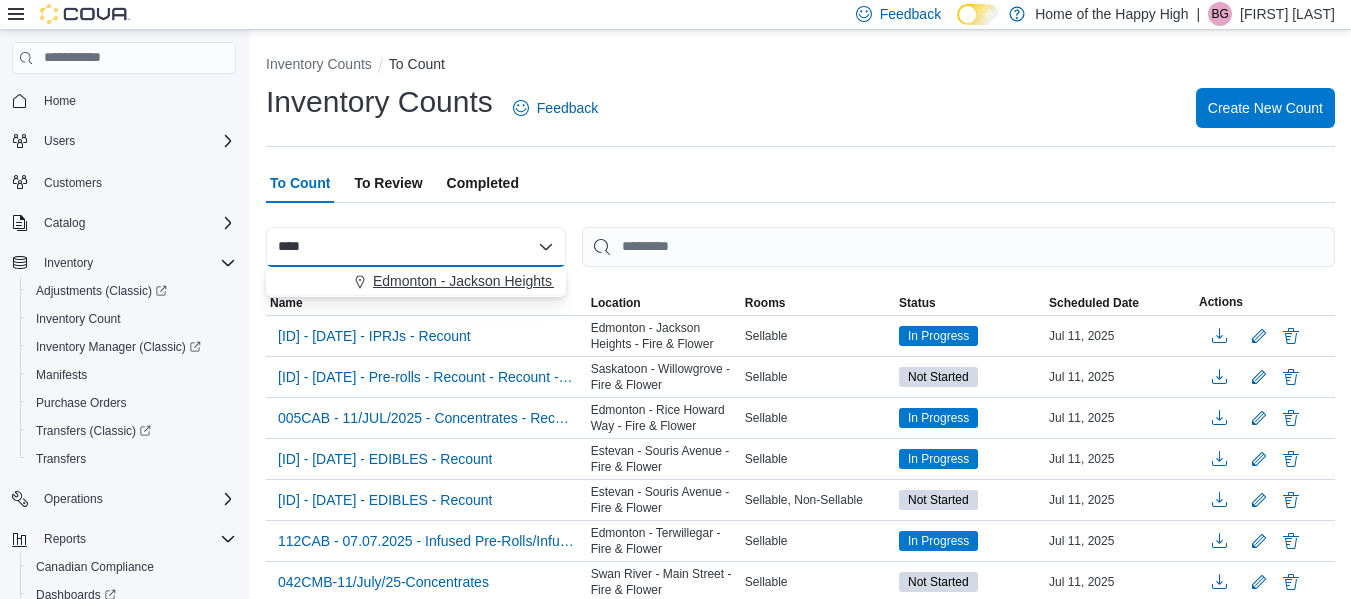 type on "****" 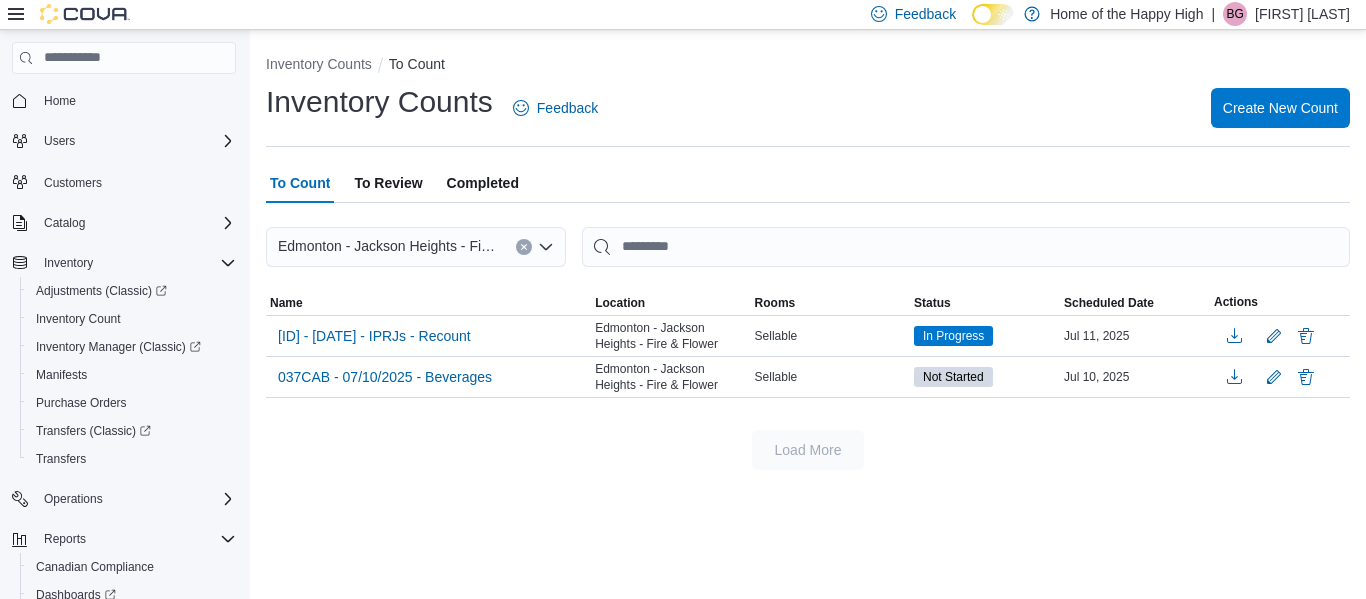 click at bounding box center [808, 414] 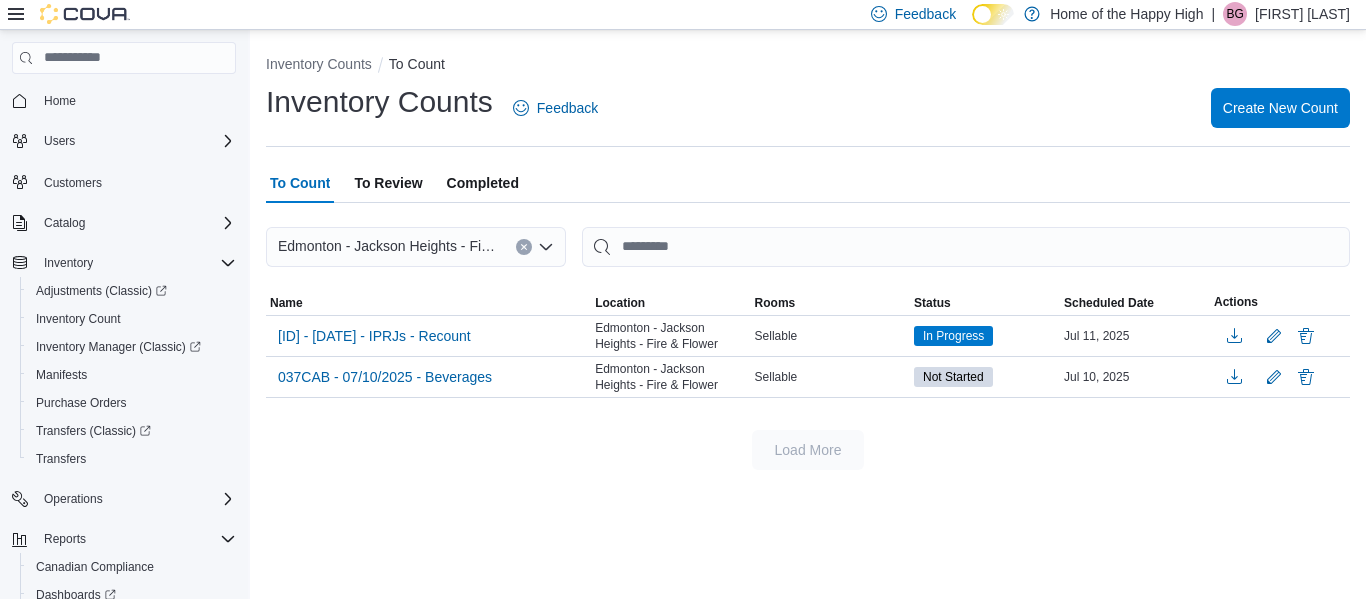 click on "To Review" at bounding box center [388, 183] 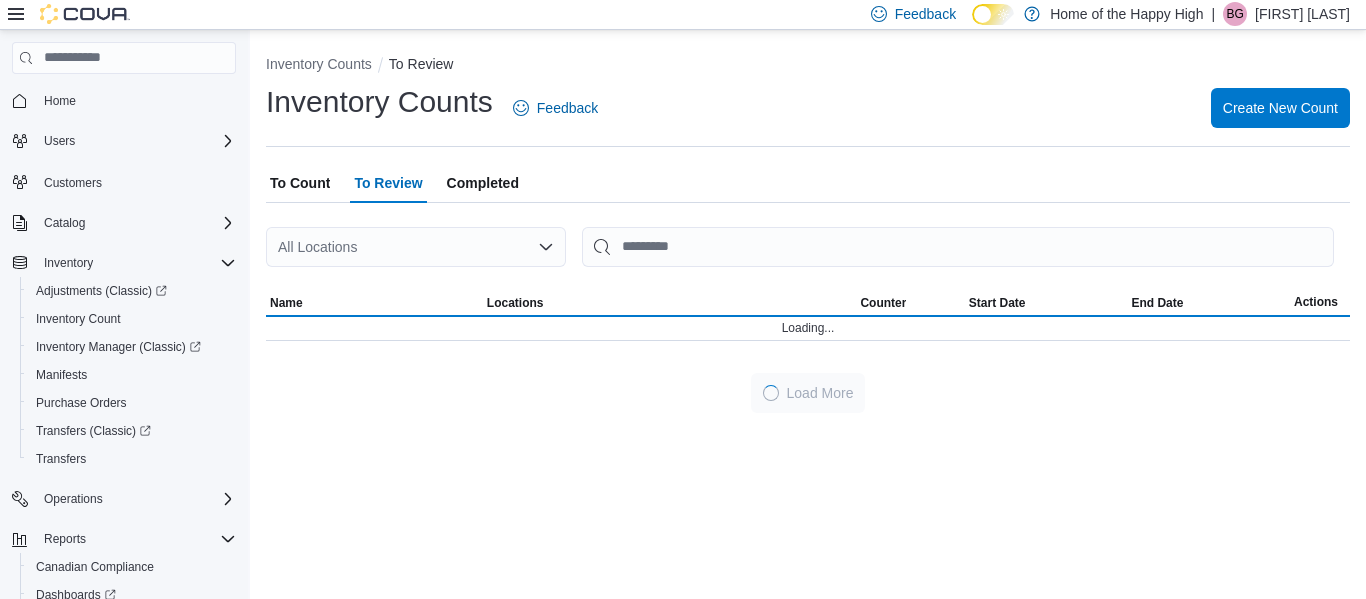 click on "All Locations" at bounding box center (416, 247) 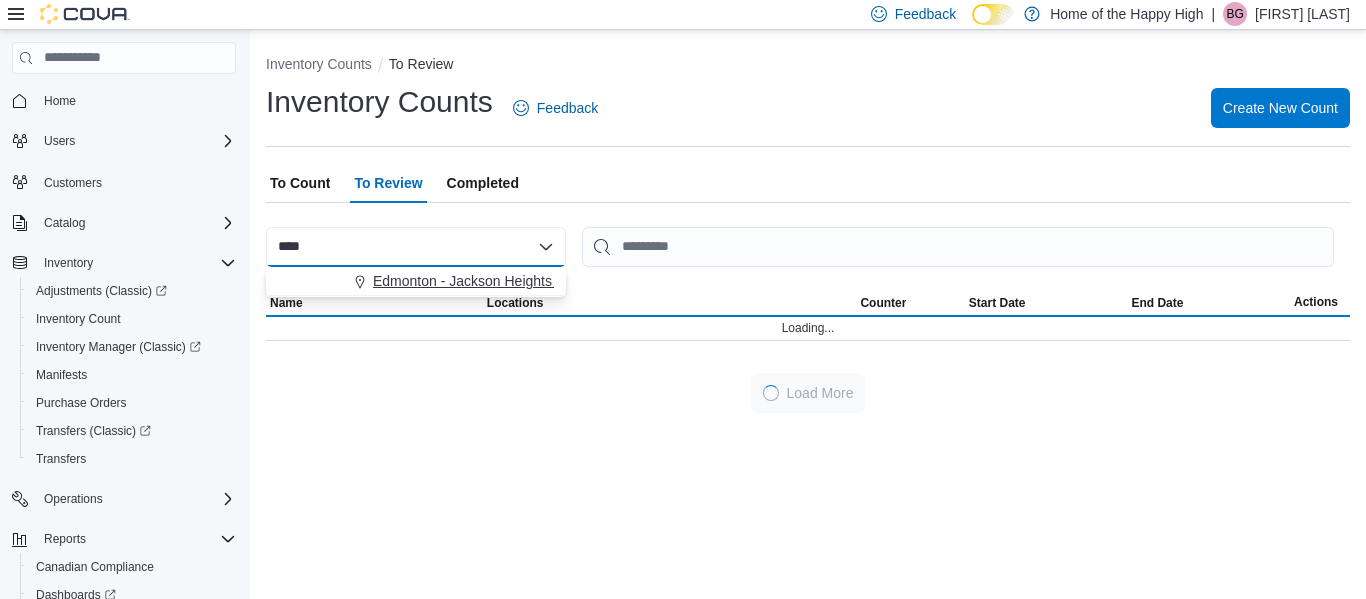 type on "****" 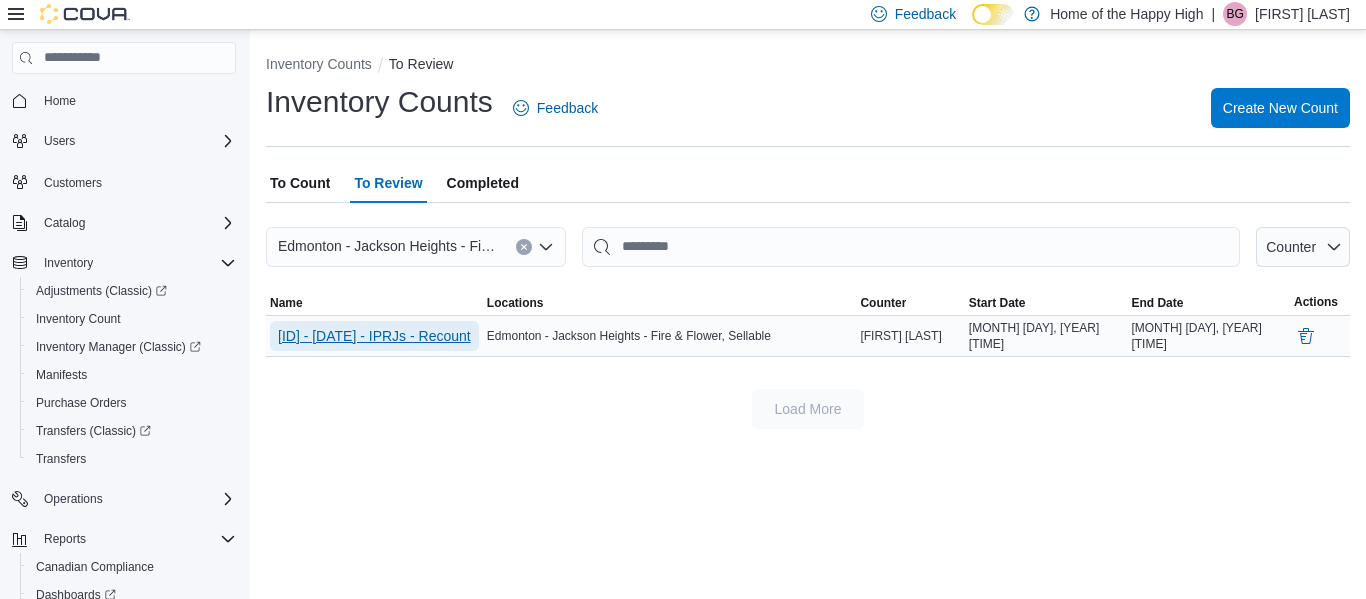 click on "[CODE]-[MONTH]/[YEAR]-[CATEGORY] - Recount" at bounding box center (374, 336) 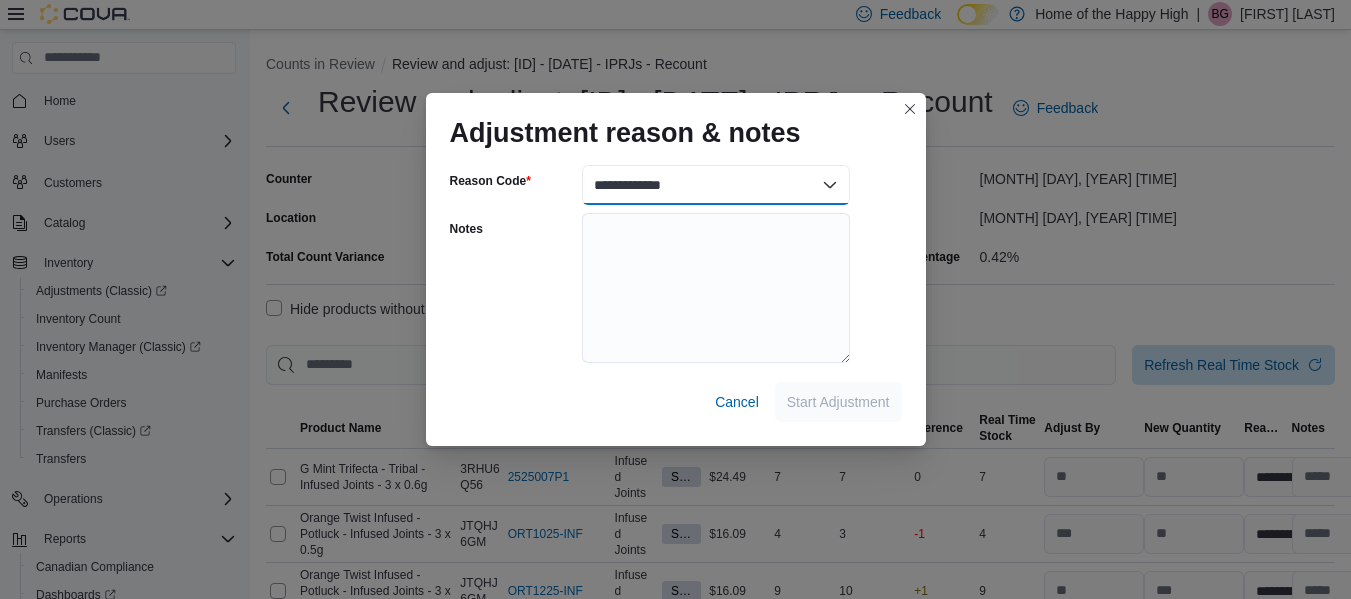 click on "**********" at bounding box center (716, 185) 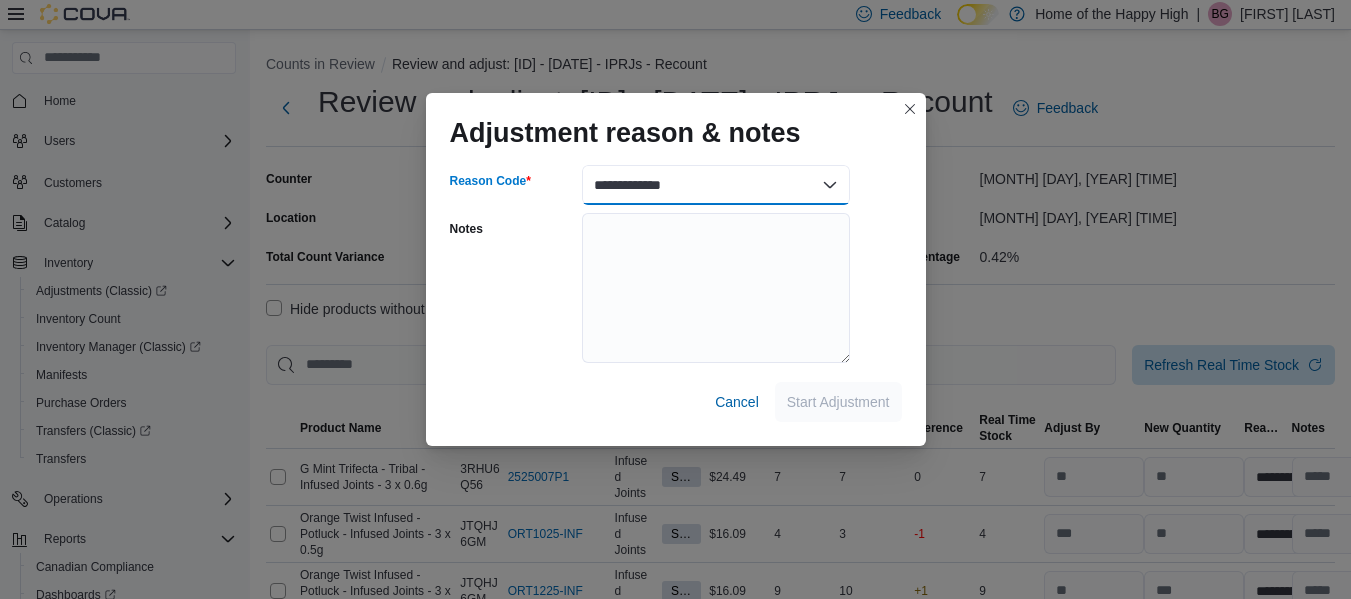 select on "**********" 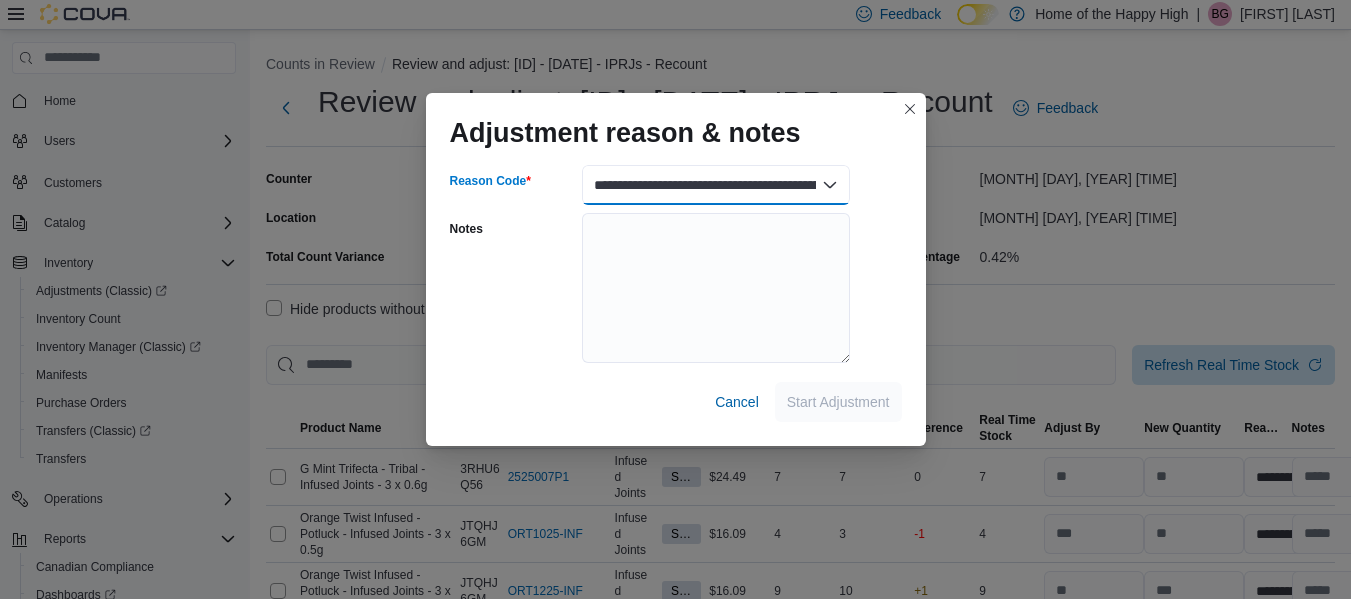click on "**********" at bounding box center [716, 185] 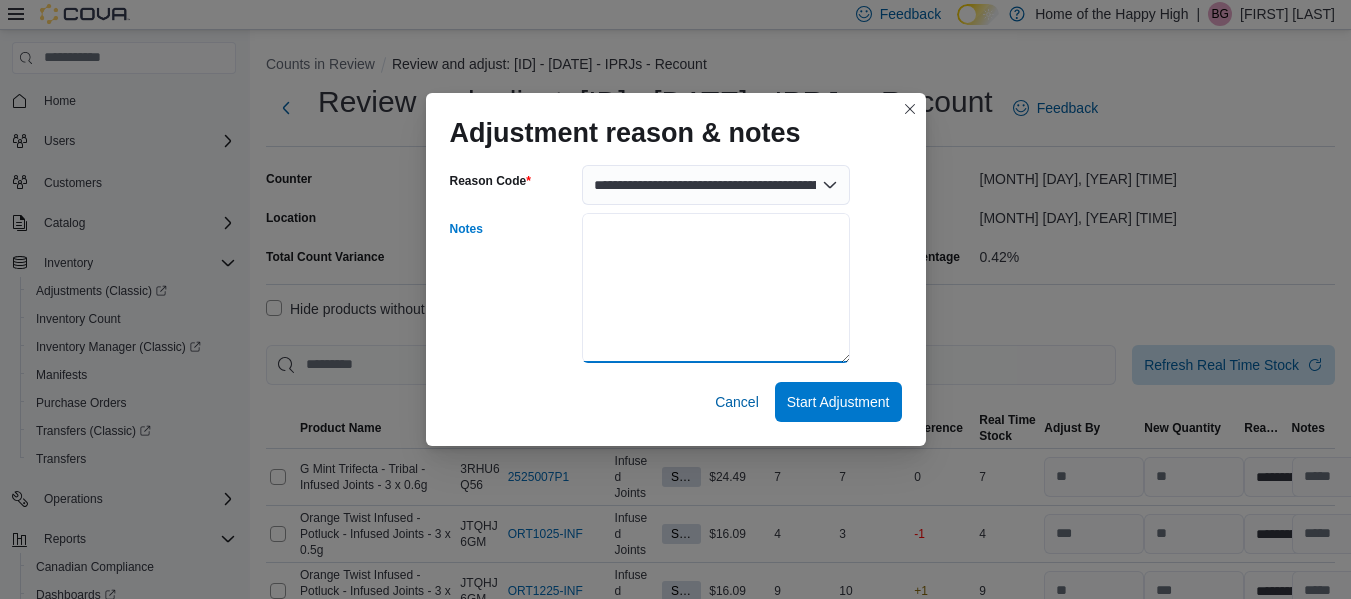 click on "Notes" at bounding box center (716, 288) 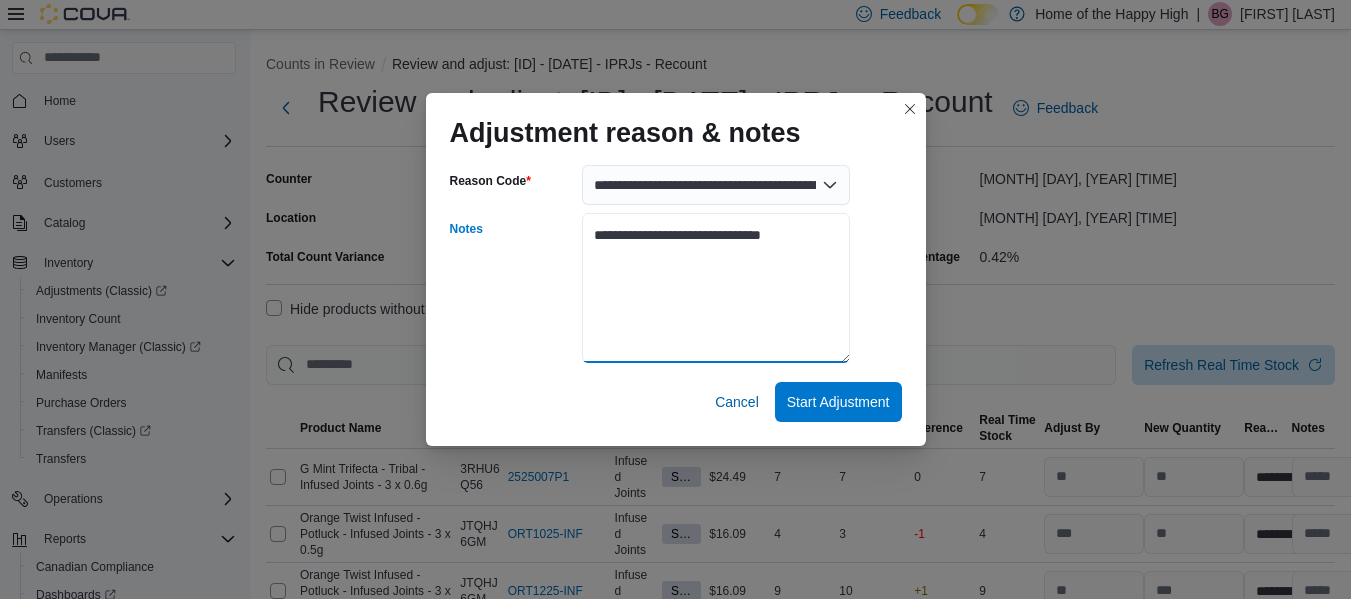 type on "**********" 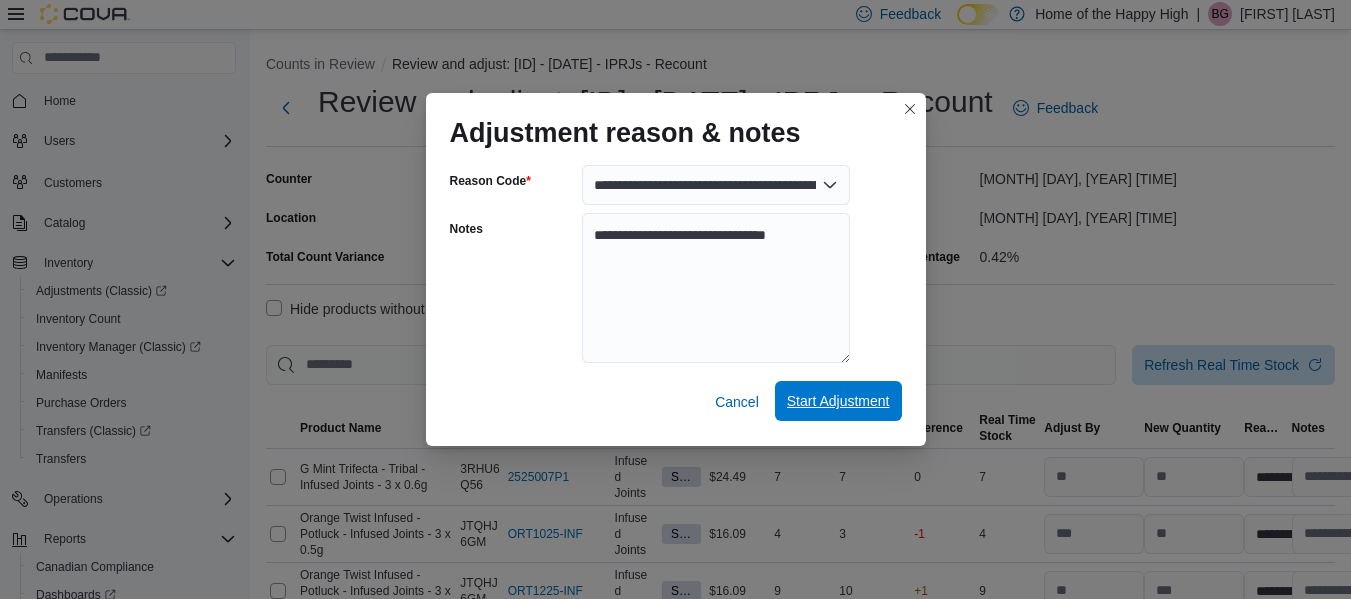 click on "Start Adjustment" at bounding box center [838, 401] 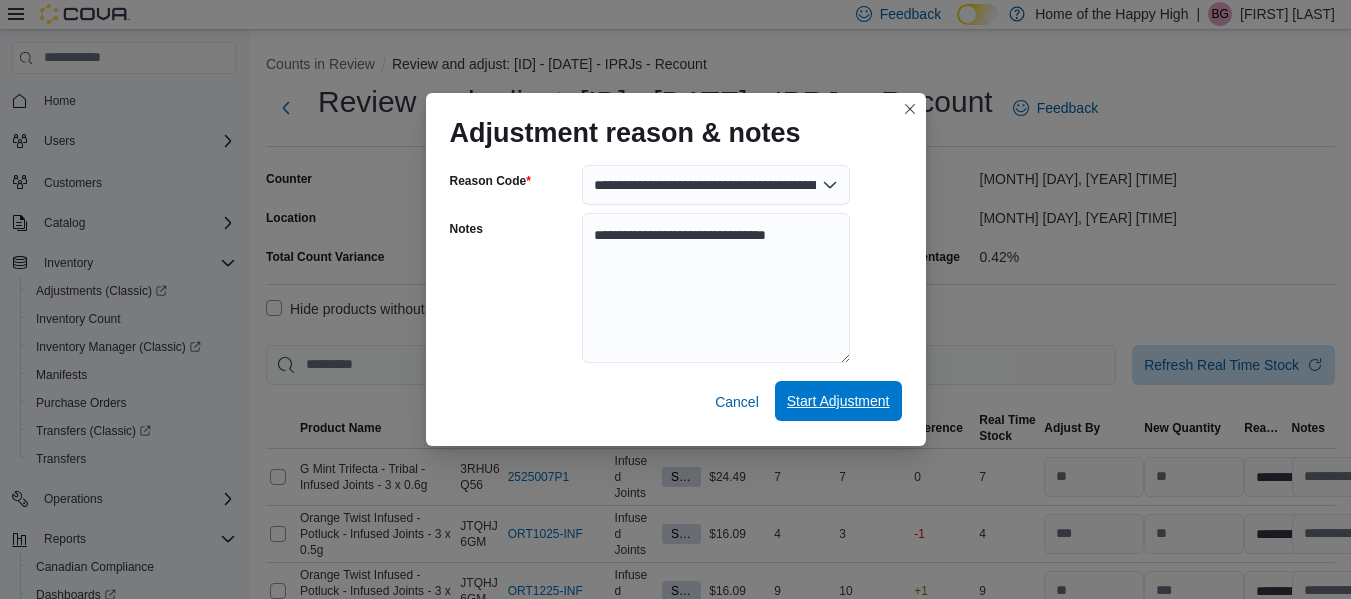 select on "**********" 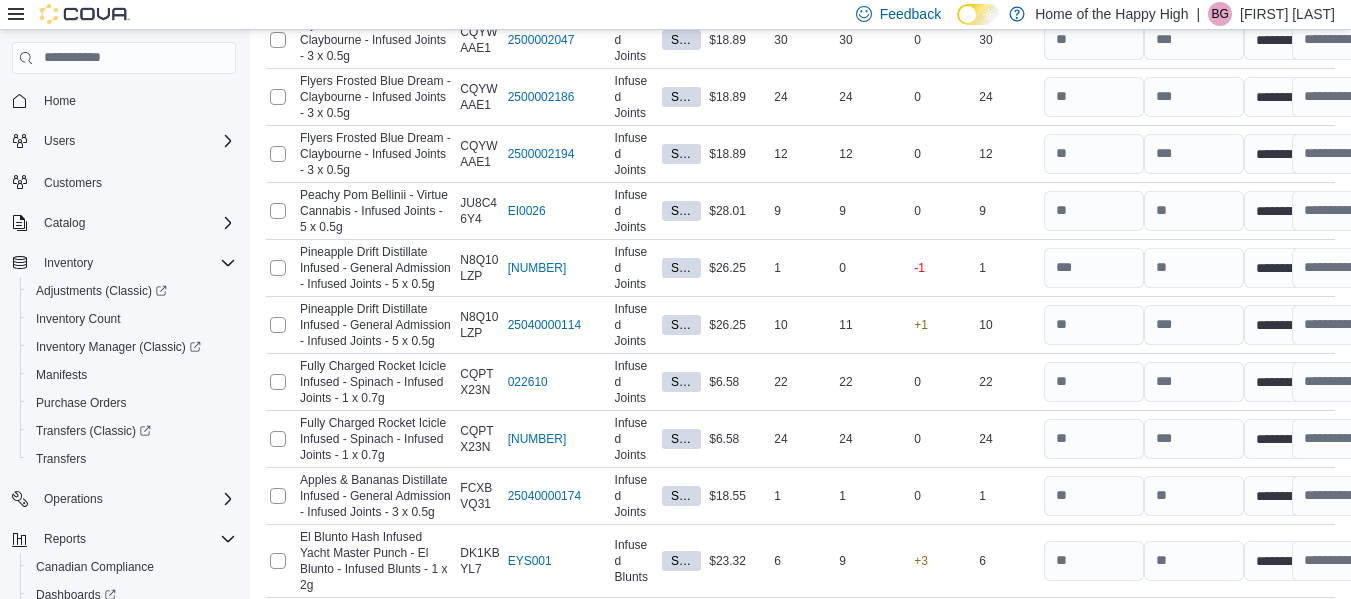 scroll, scrollTop: 1687, scrollLeft: 0, axis: vertical 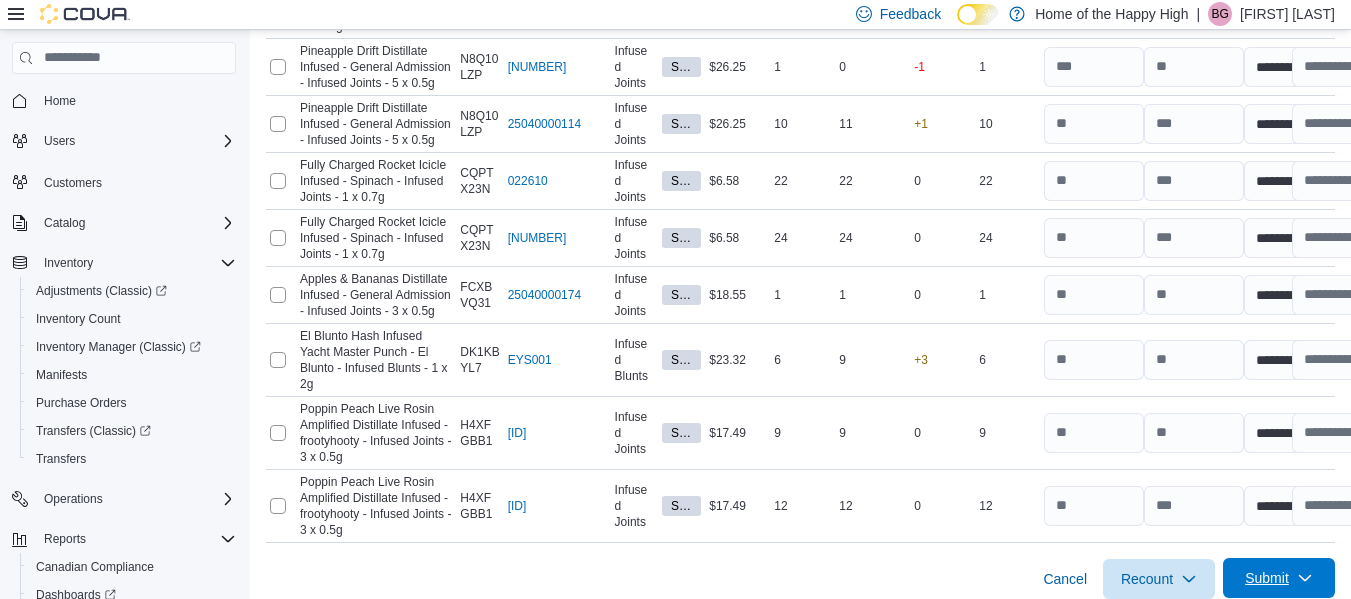 click on "Submit" at bounding box center [1279, 578] 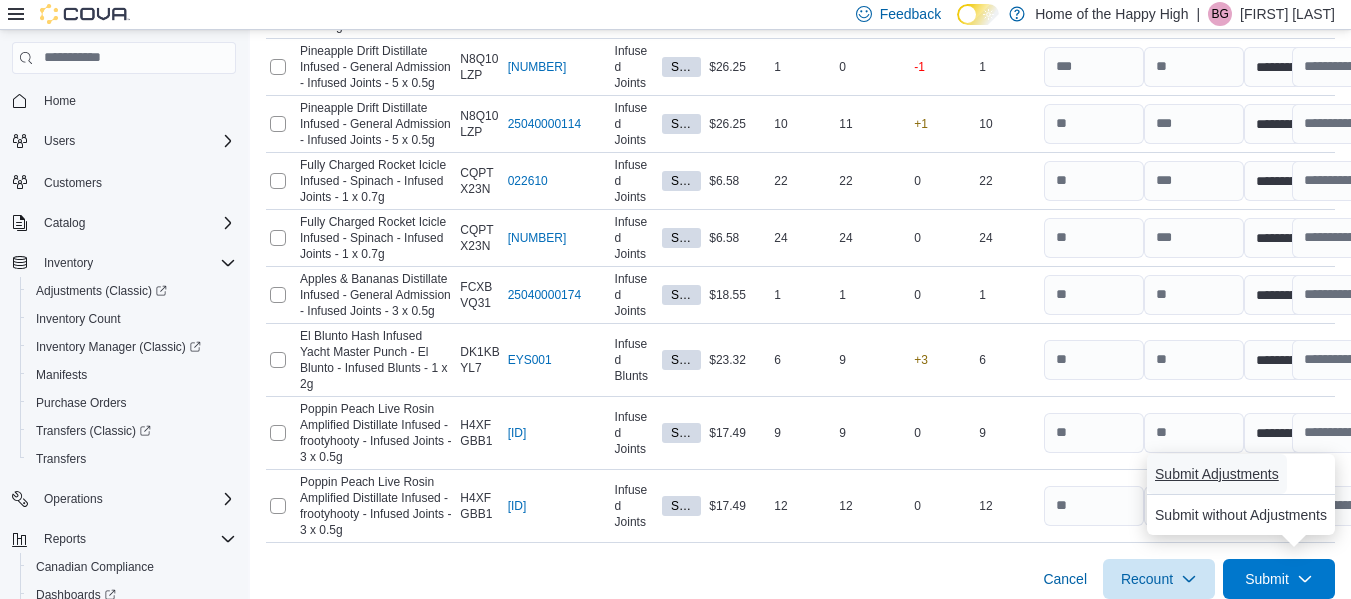 click on "Submit Adjustments" at bounding box center (1217, 474) 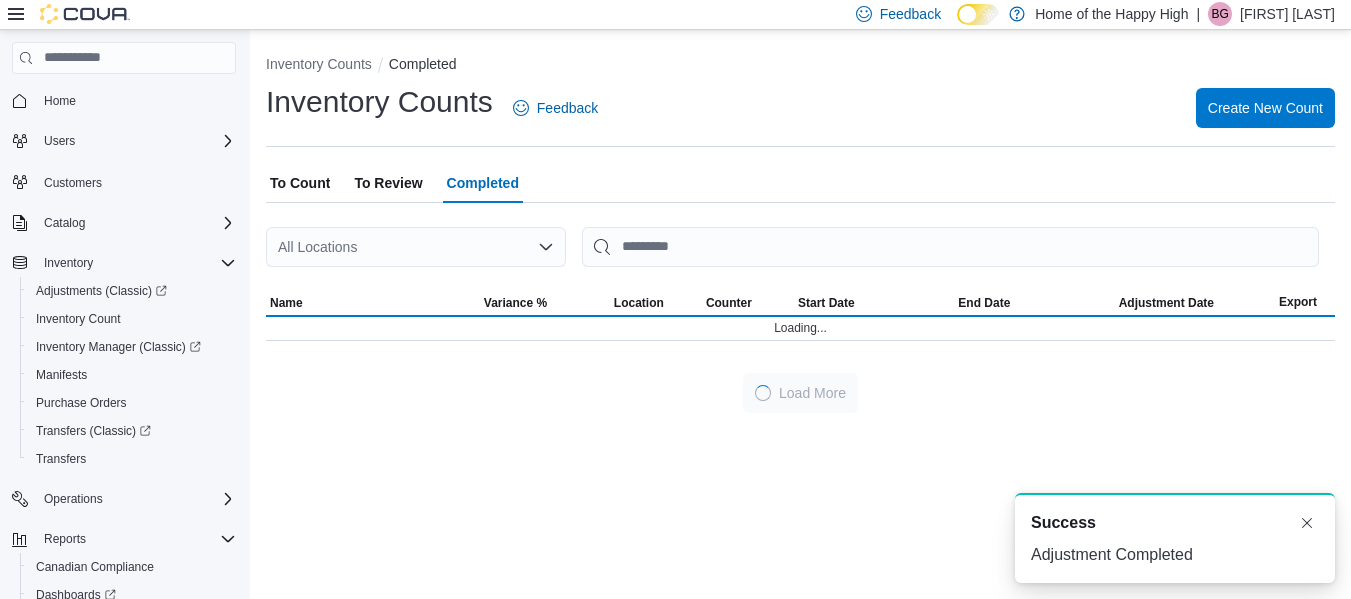 scroll, scrollTop: 0, scrollLeft: 0, axis: both 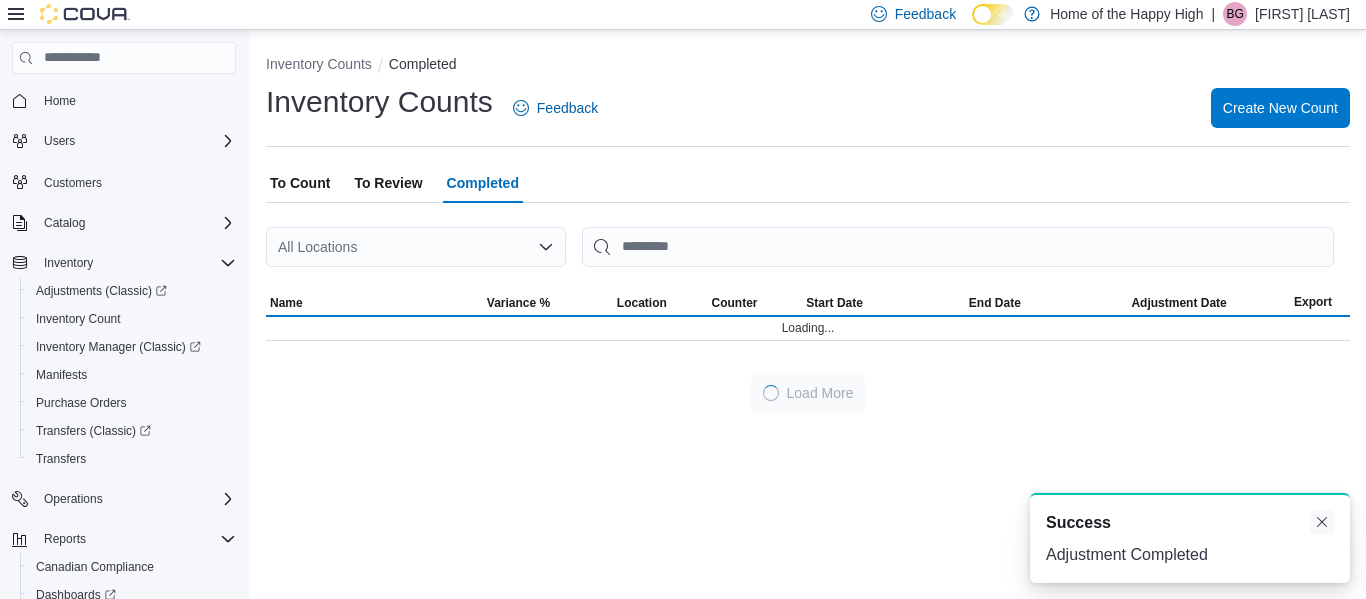 click at bounding box center (1322, 522) 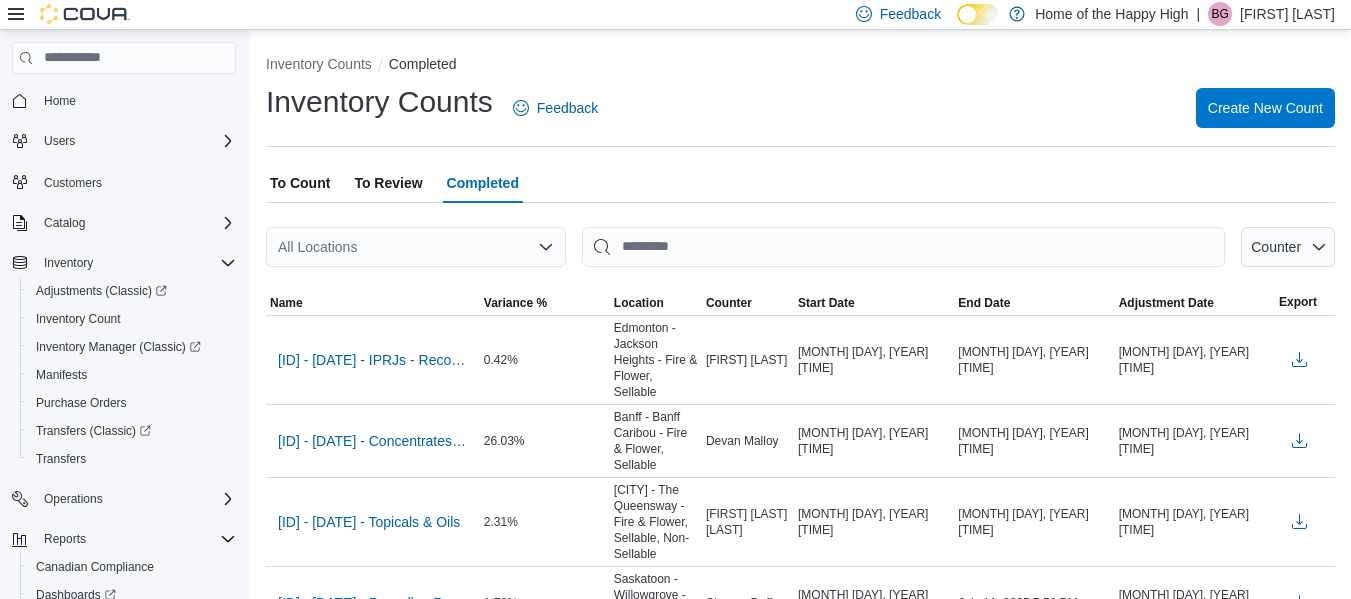 click on "To Count" at bounding box center (300, 183) 